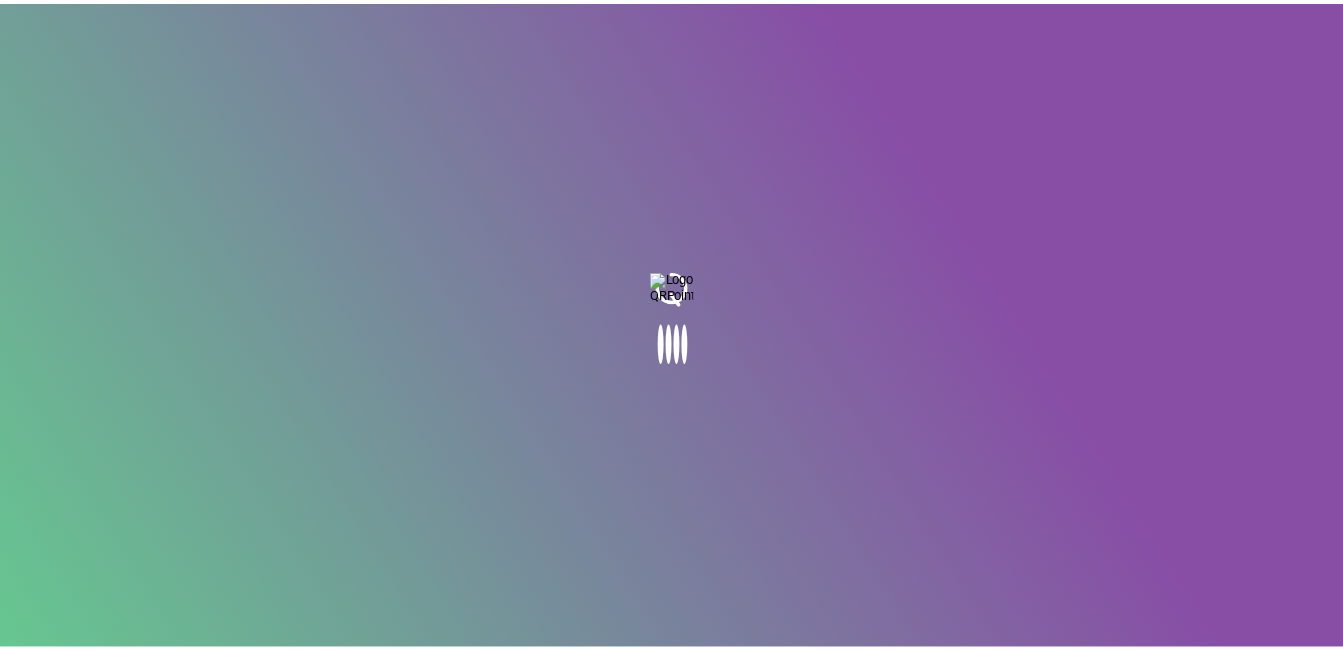 scroll, scrollTop: 0, scrollLeft: 0, axis: both 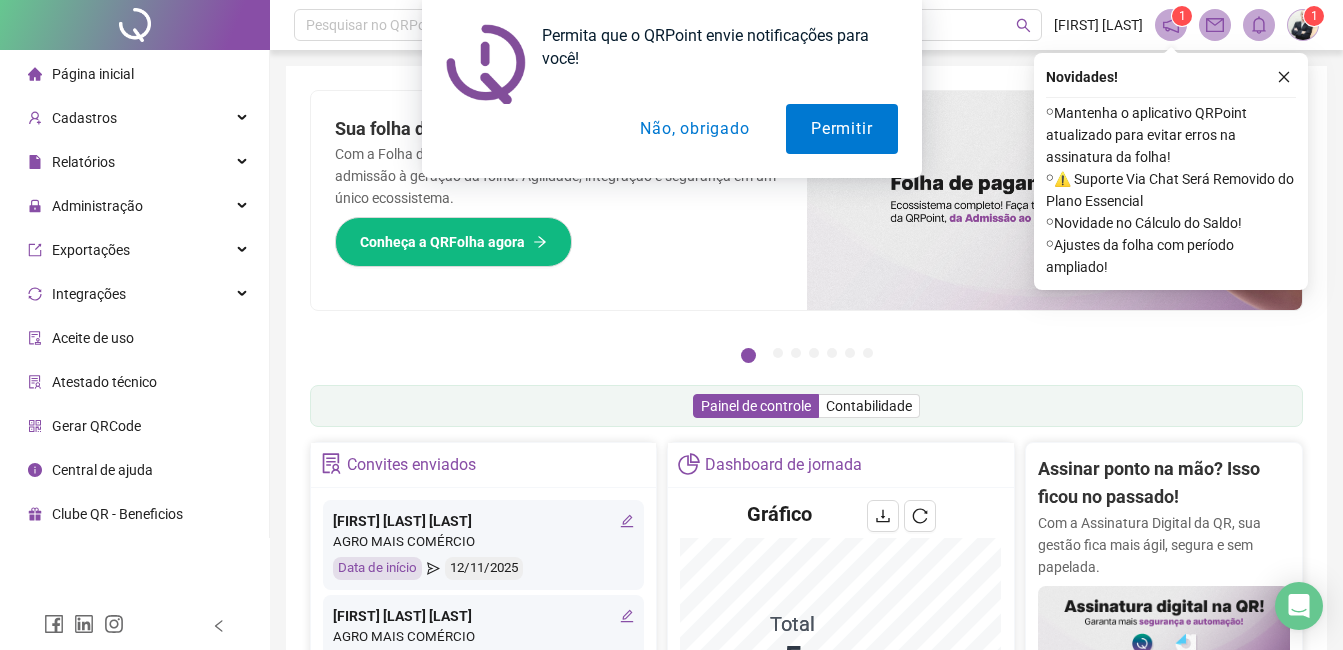 click on "Não, obrigado" at bounding box center [694, 129] 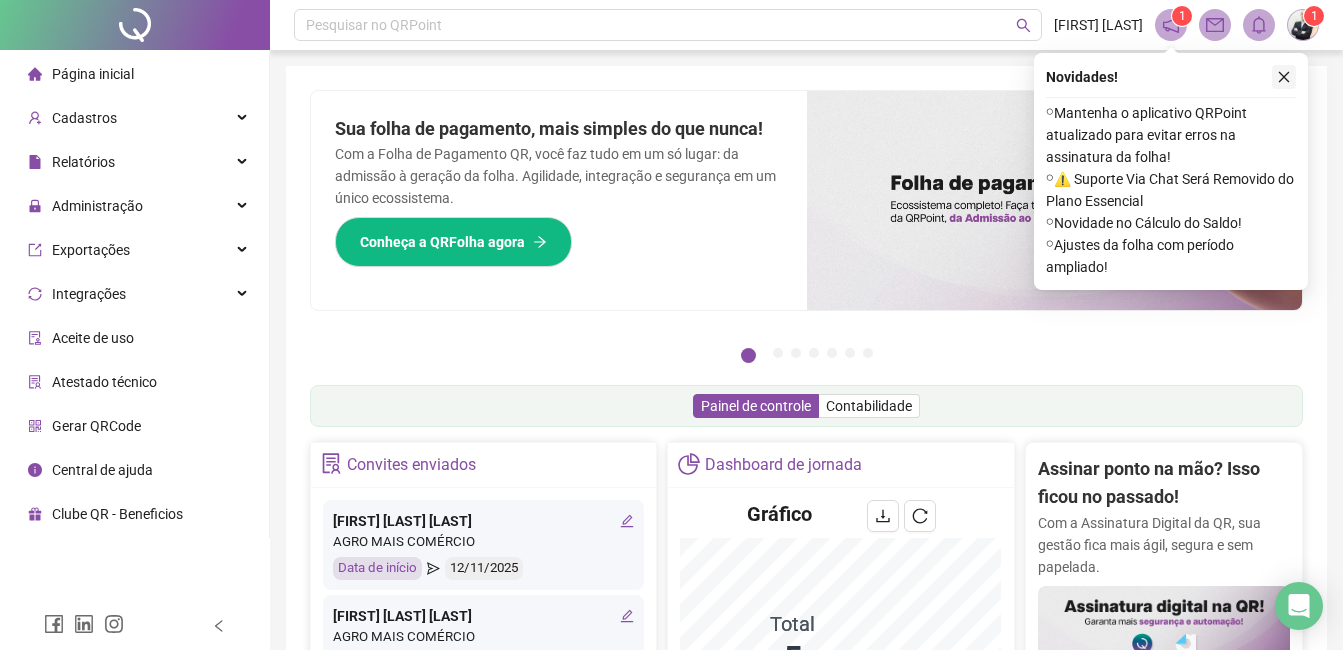 click 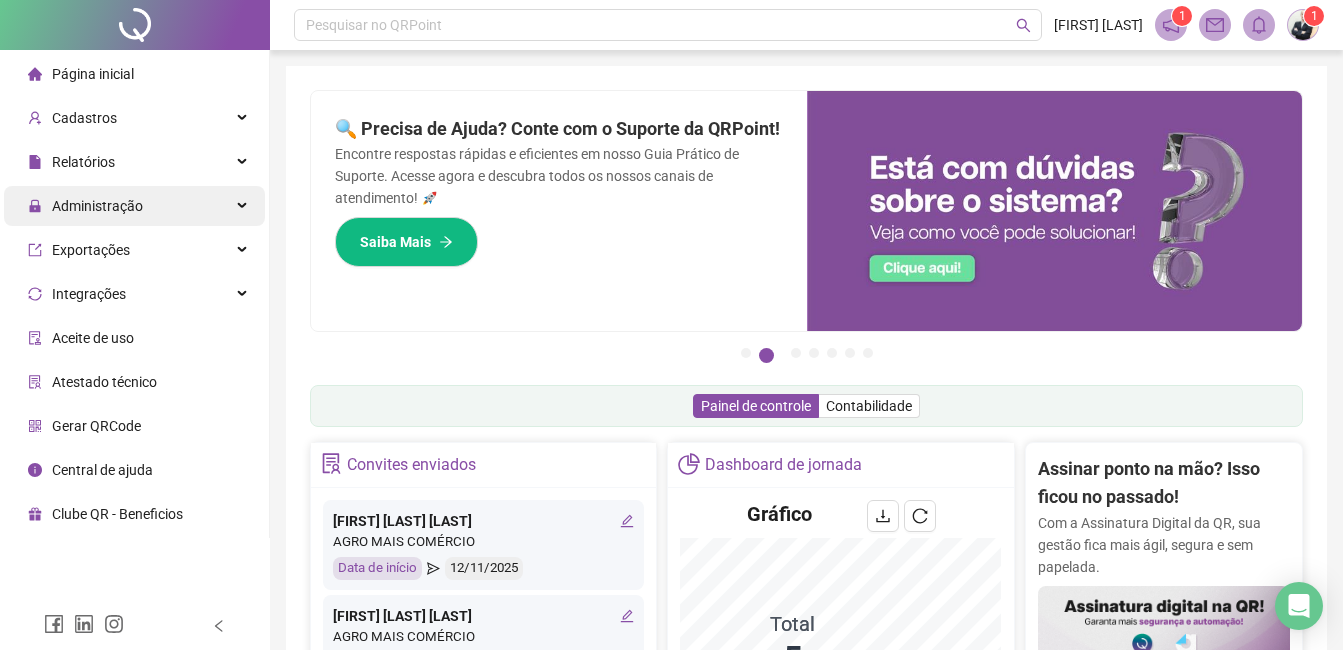 click on "Administração" at bounding box center [97, 206] 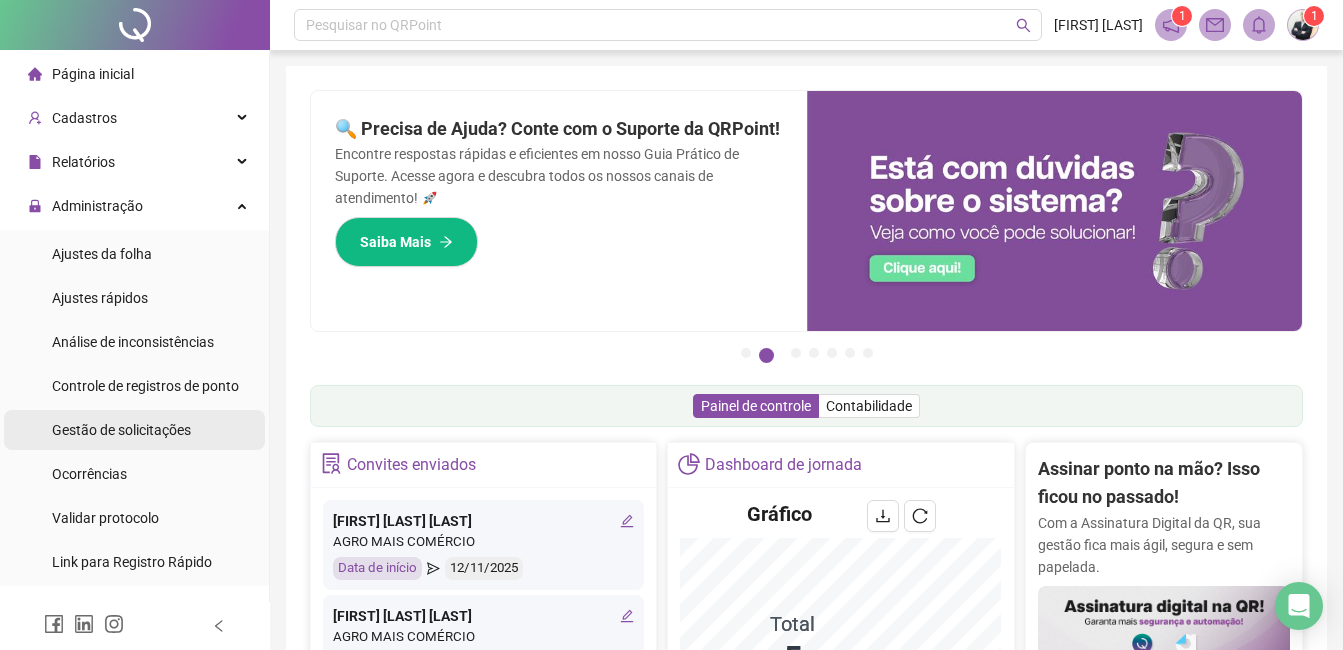 click on "Gestão de solicitações" at bounding box center [121, 430] 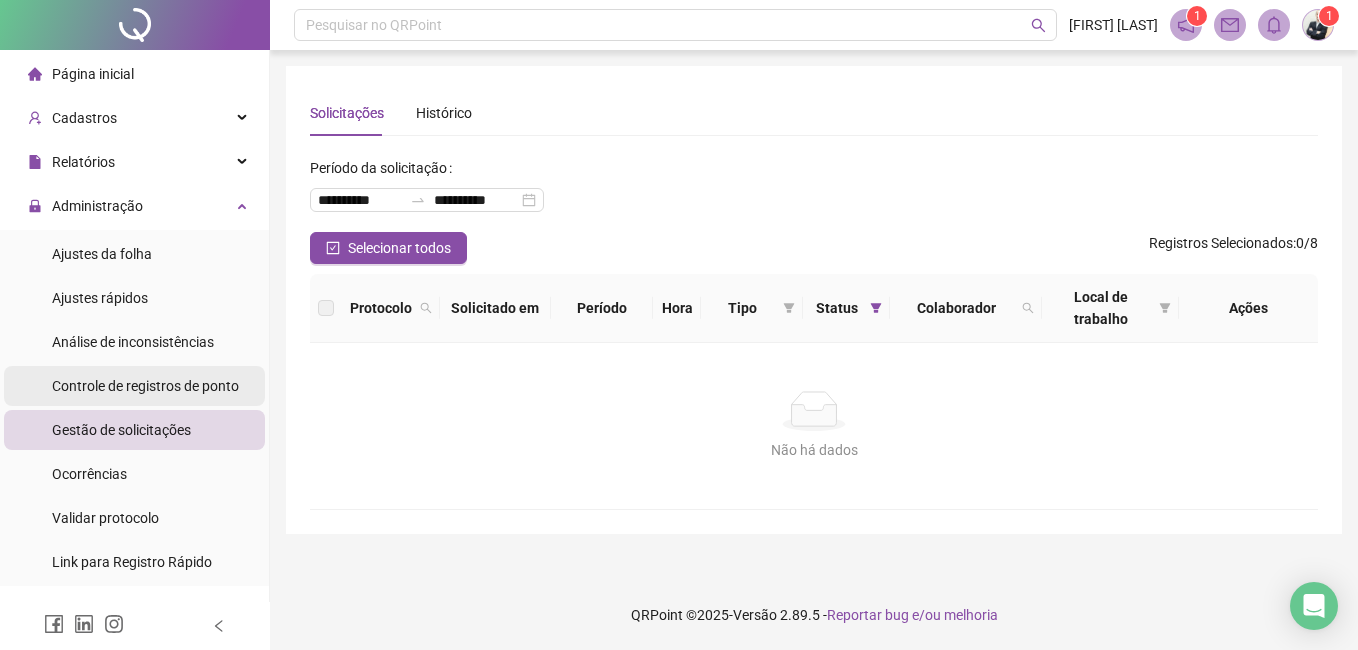 click on "Controle de registros de ponto" at bounding box center (145, 386) 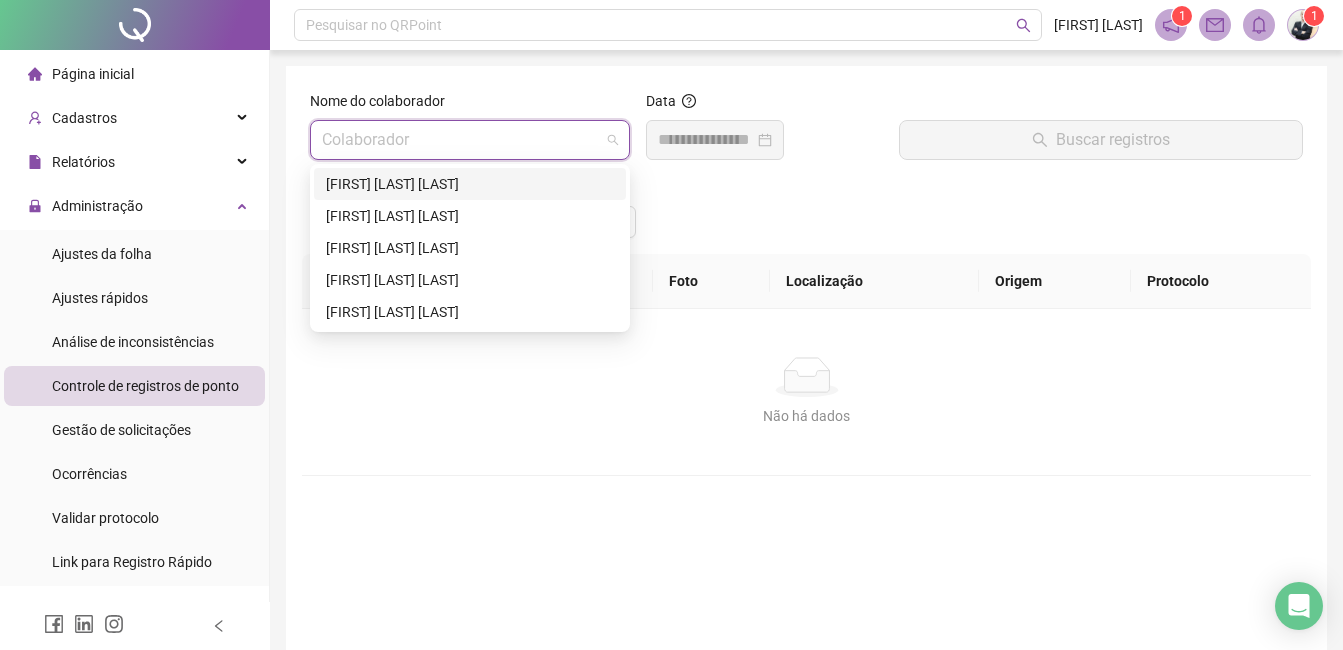 click at bounding box center (461, 140) 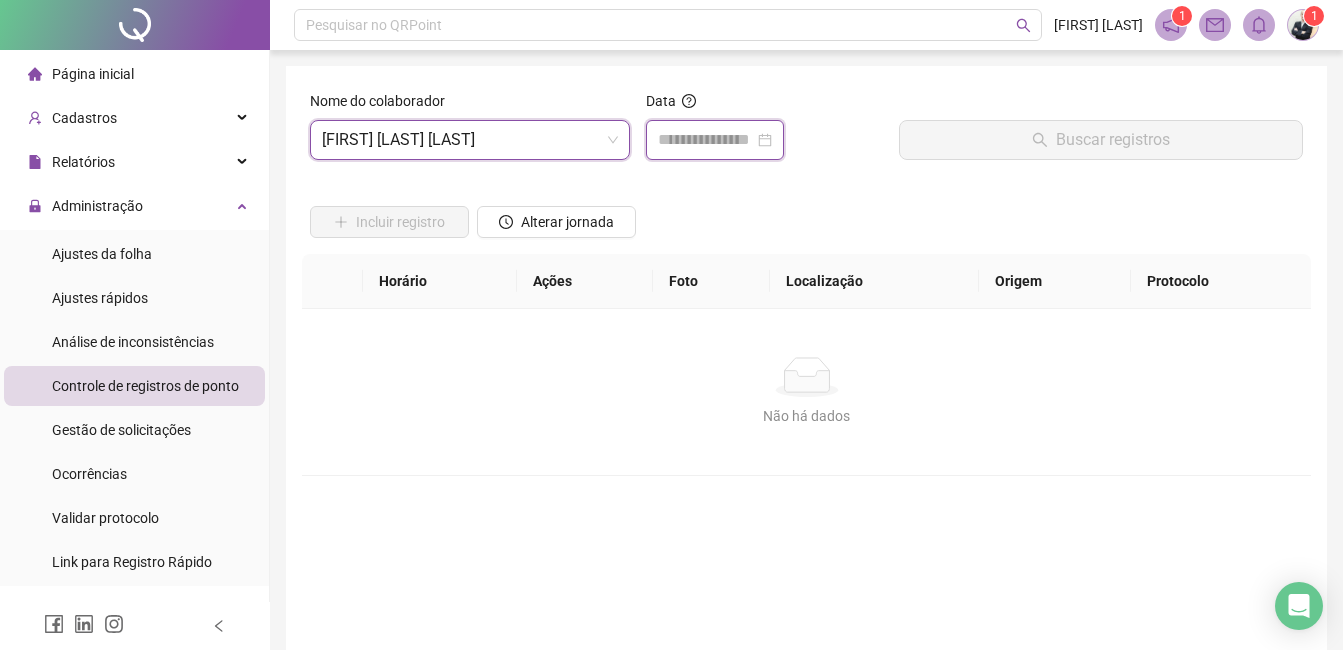 click at bounding box center (706, 140) 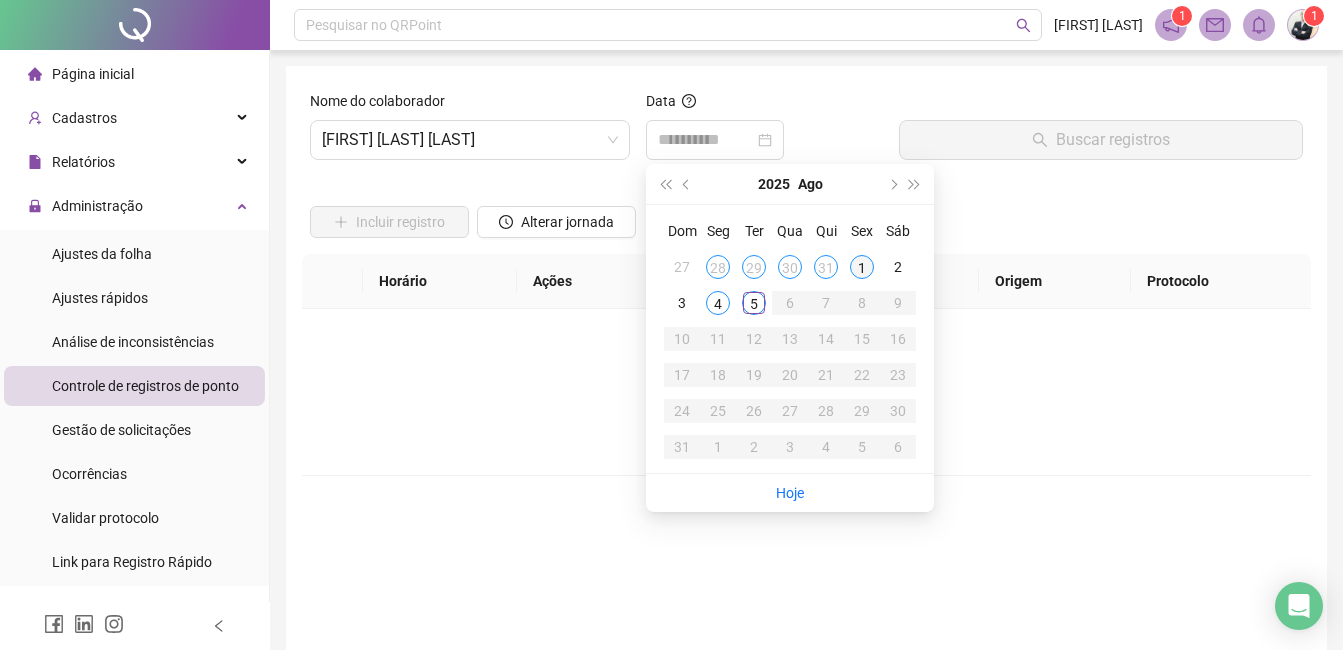 click on "1" at bounding box center [862, 267] 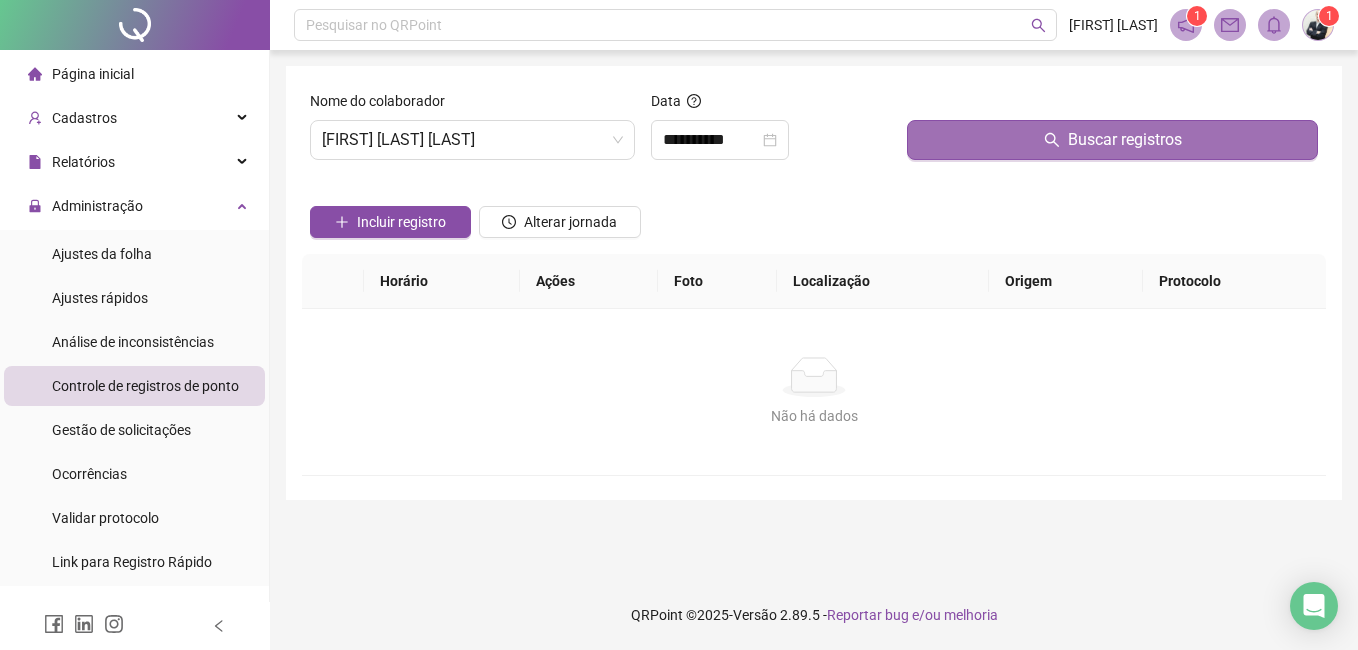 click on "Buscar registros" at bounding box center (1112, 140) 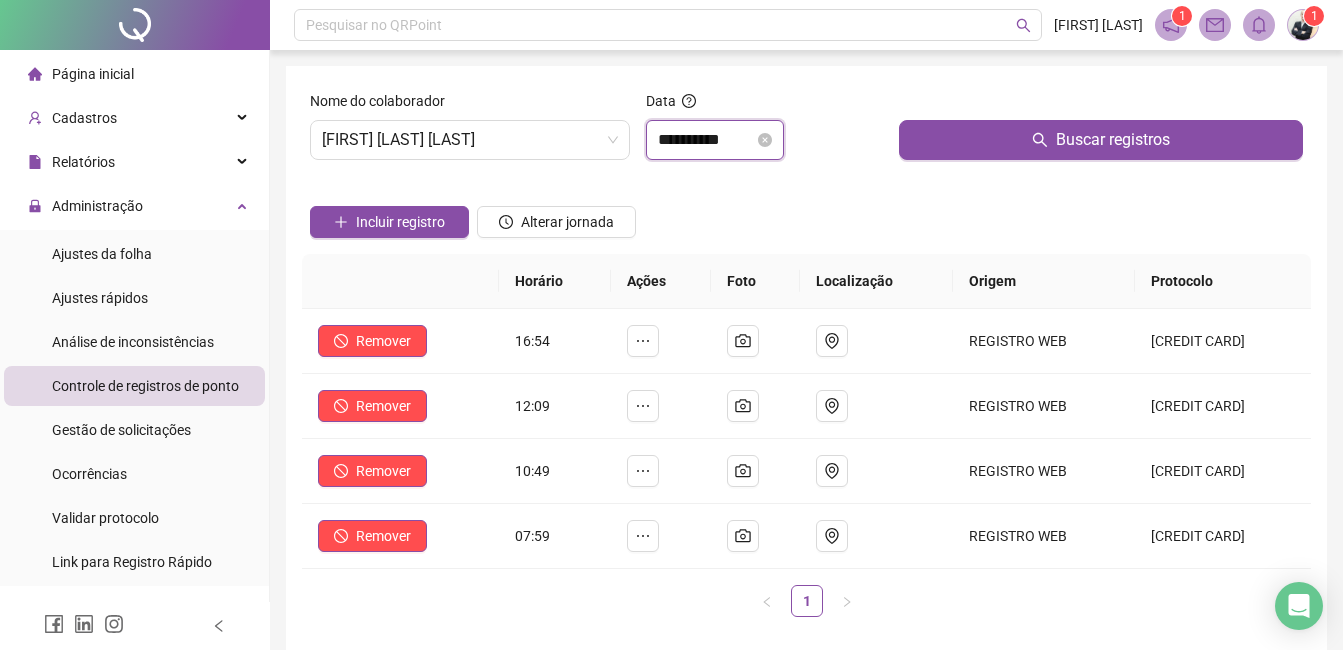 click on "**********" at bounding box center [706, 140] 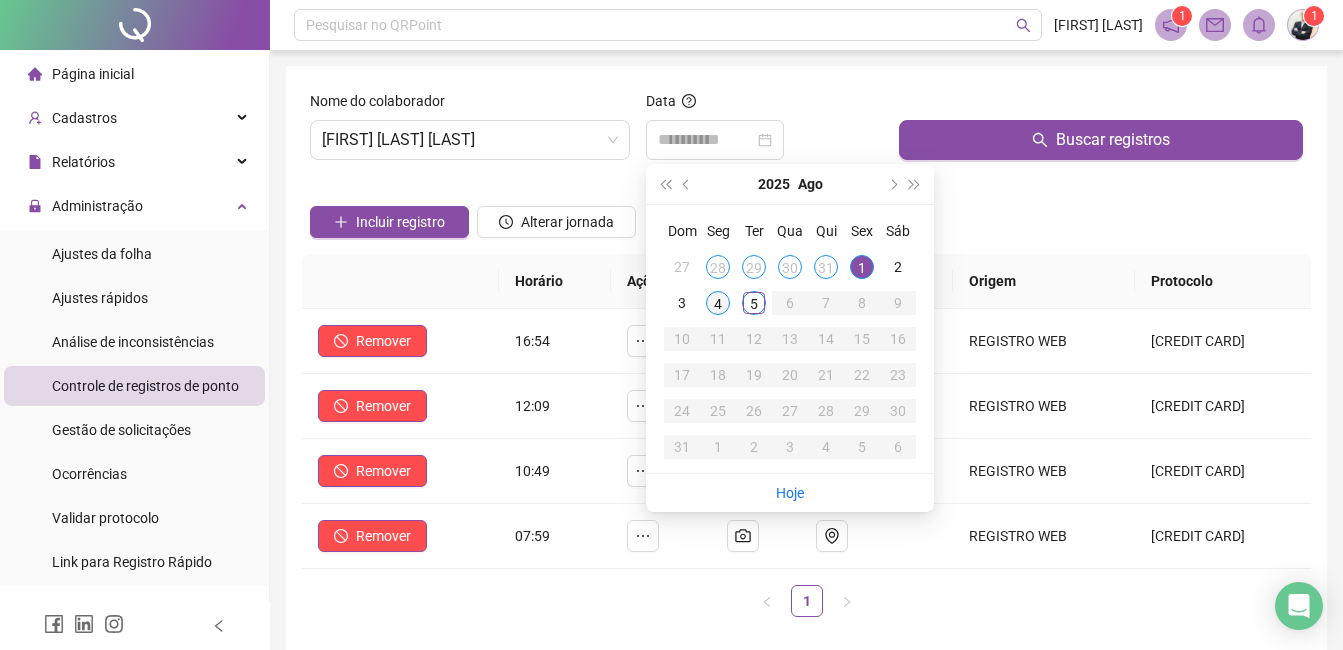 click on "4" at bounding box center [718, 303] 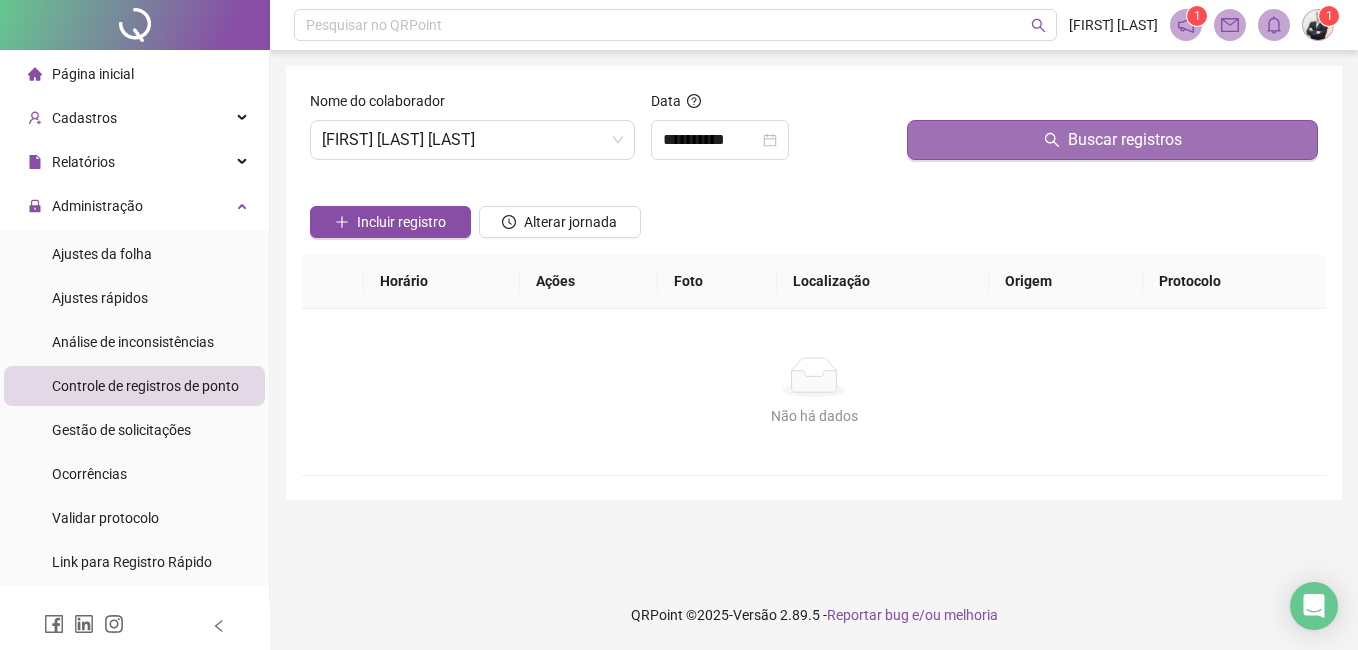 click on "Buscar registros" at bounding box center [1112, 140] 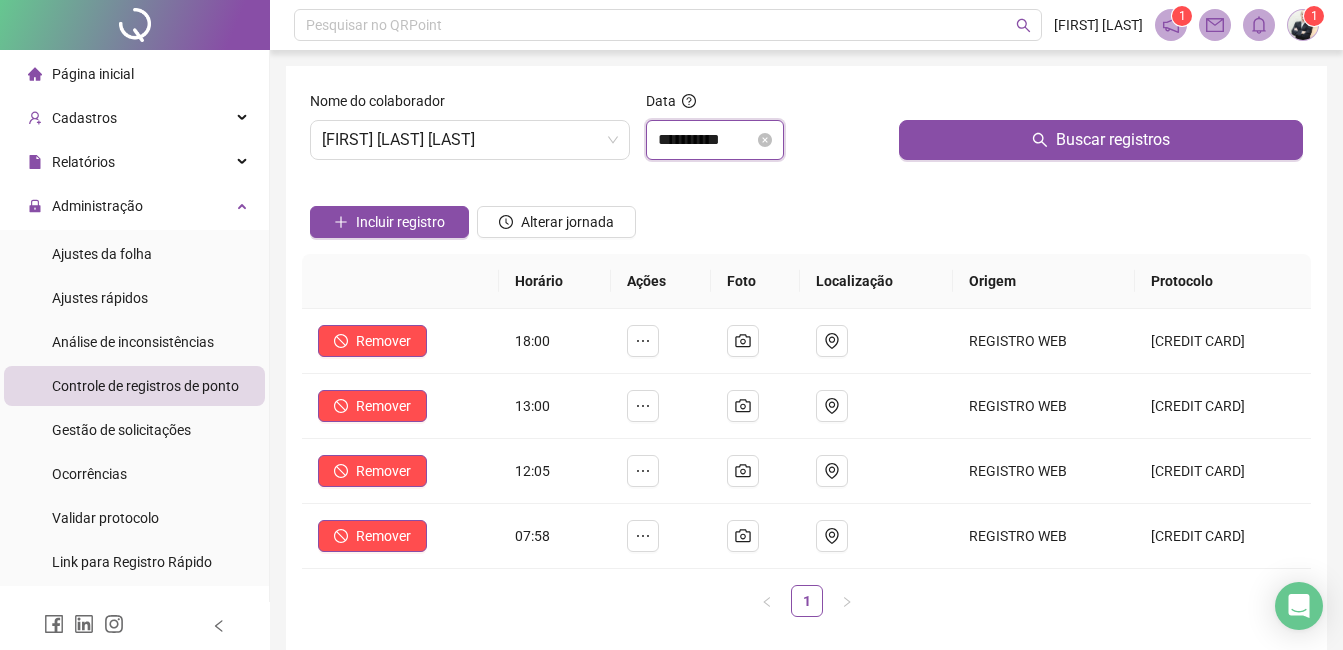 click on "**********" at bounding box center (706, 140) 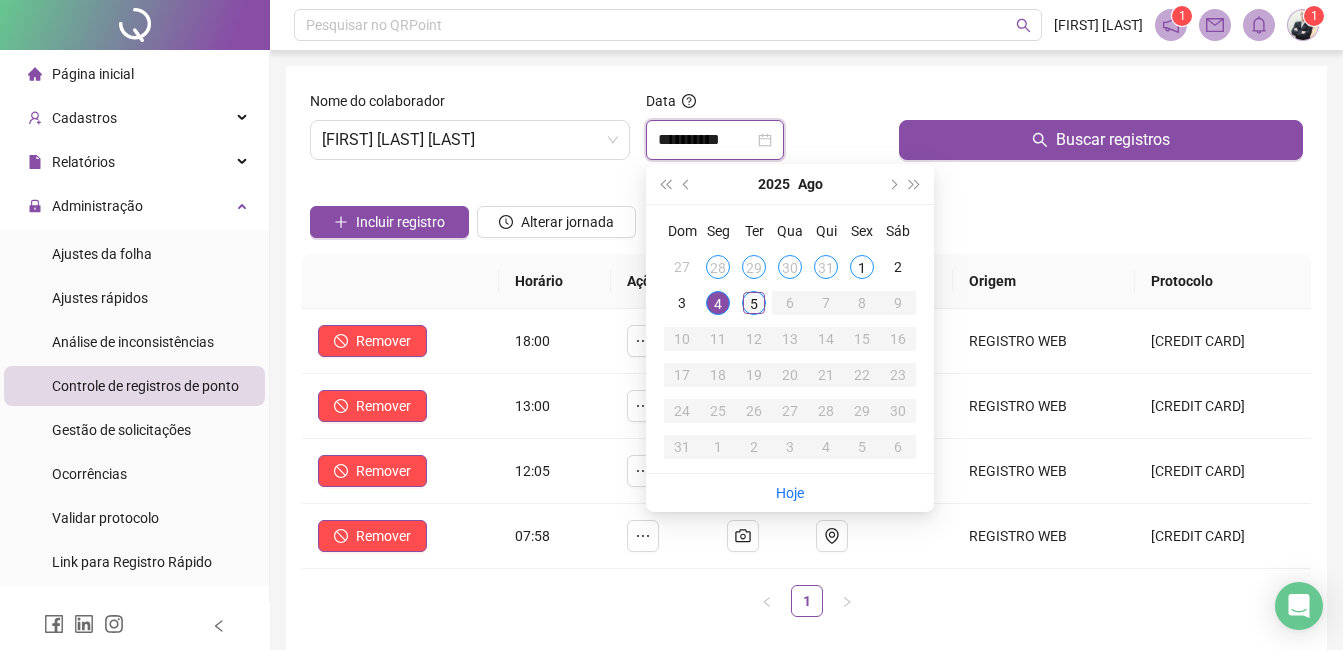 type on "**********" 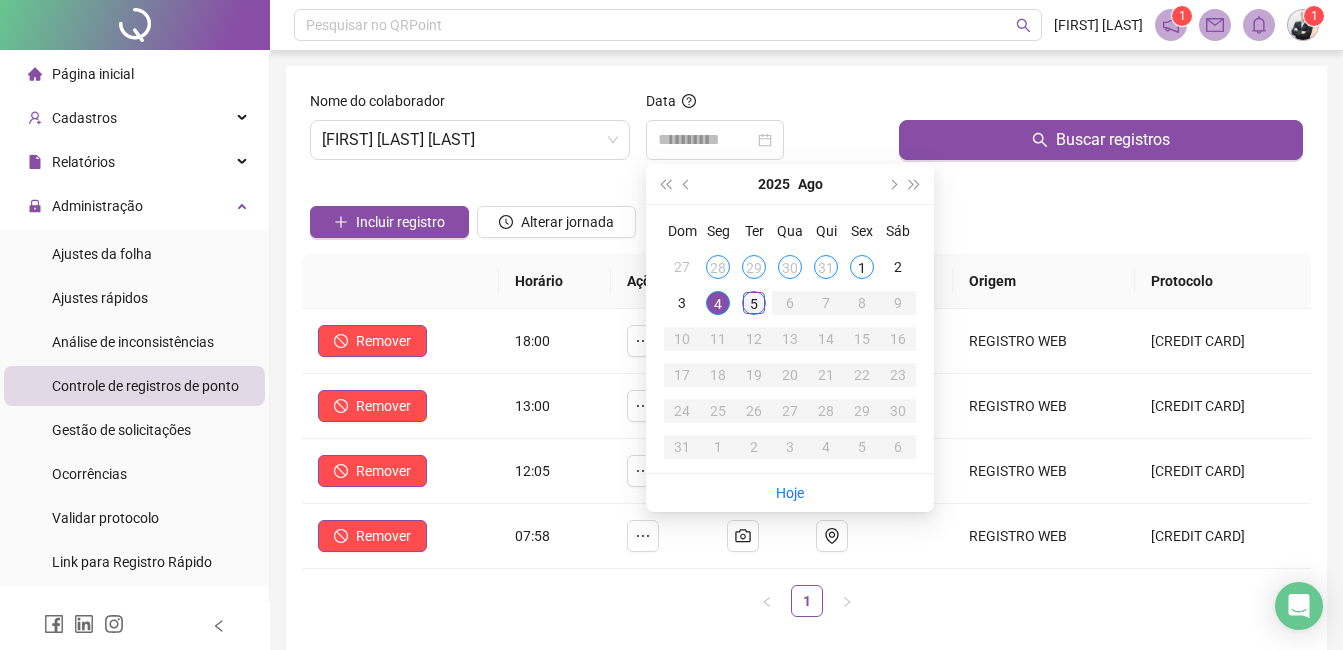 click on "5" at bounding box center [754, 303] 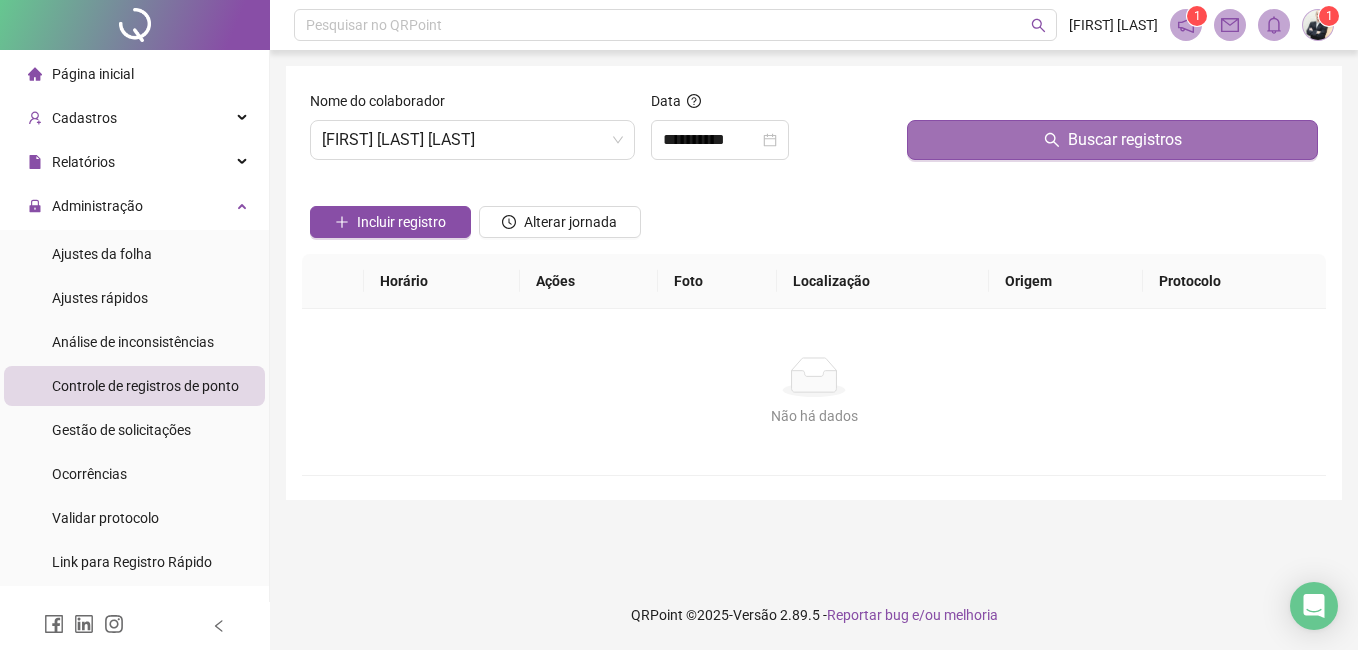 click 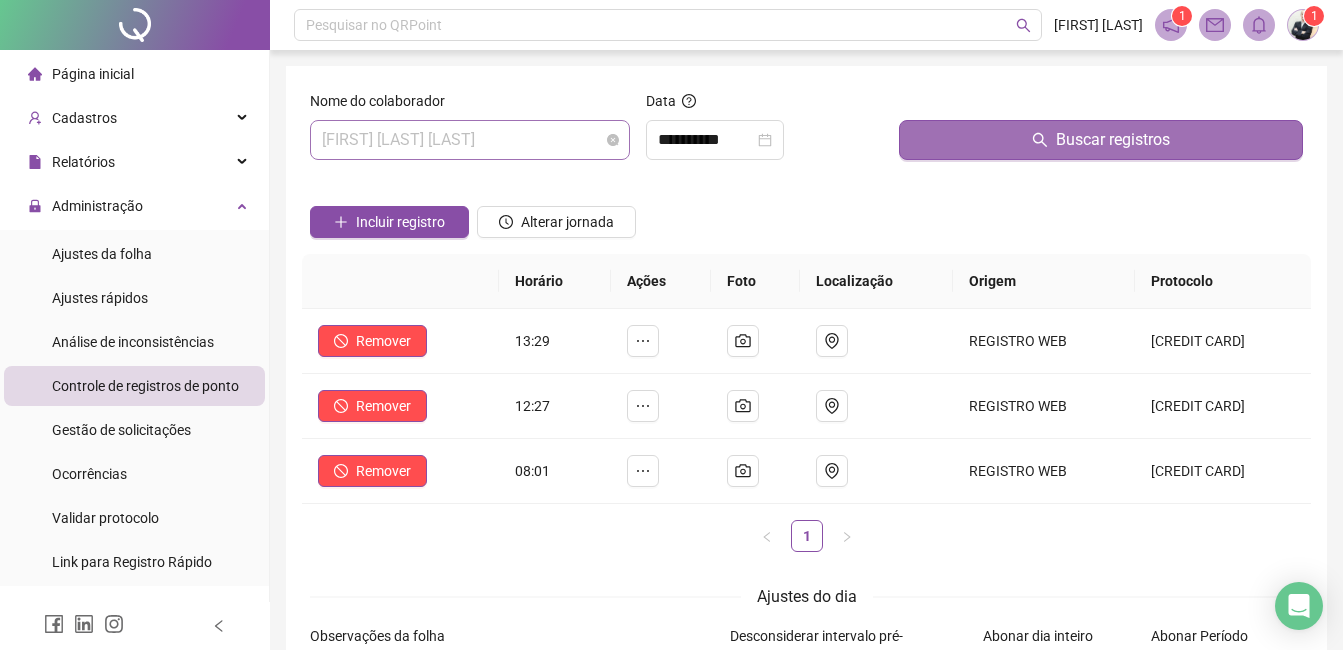click on "[FIRST] [LAST] [LAST]" at bounding box center [470, 140] 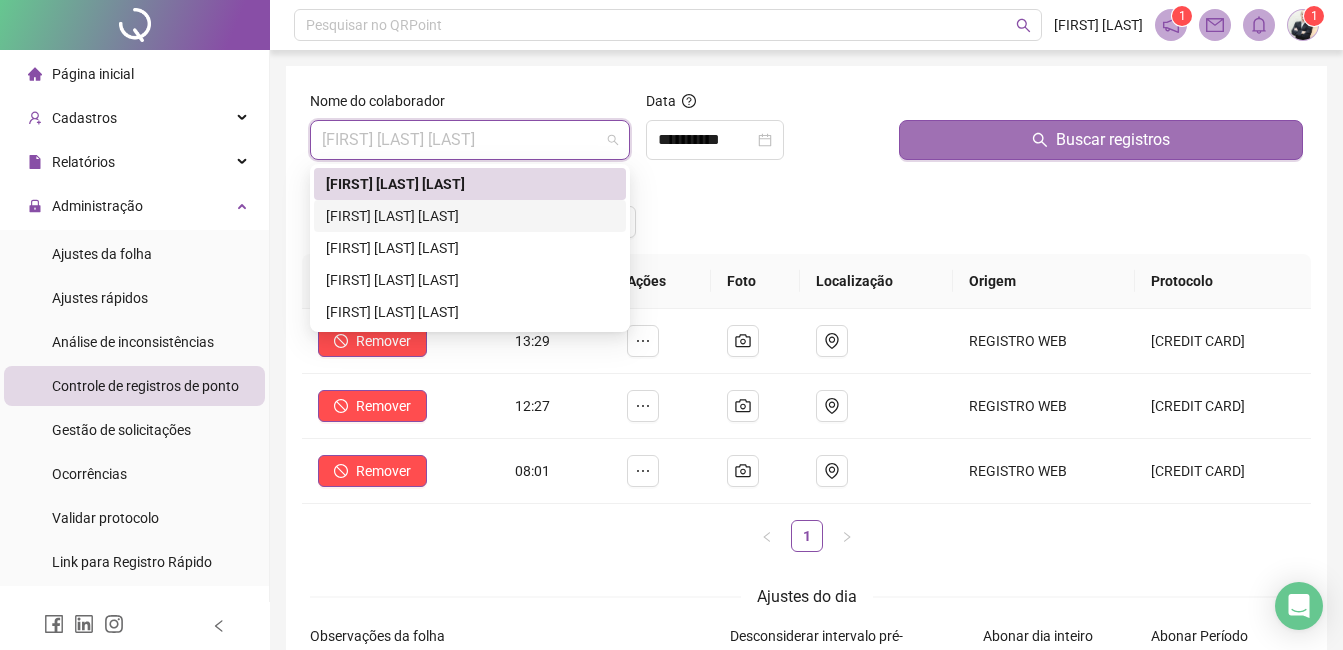 click on "[FIRST] [LAST] [LAST]" at bounding box center (470, 216) 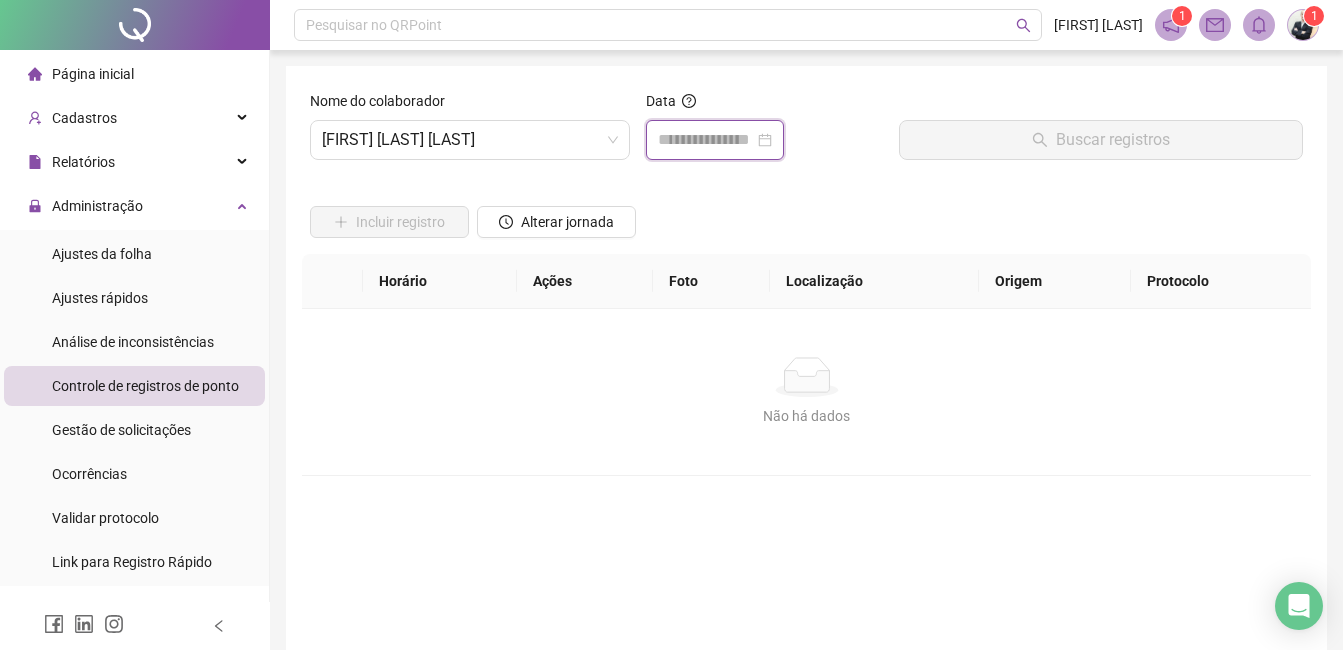 click at bounding box center (706, 140) 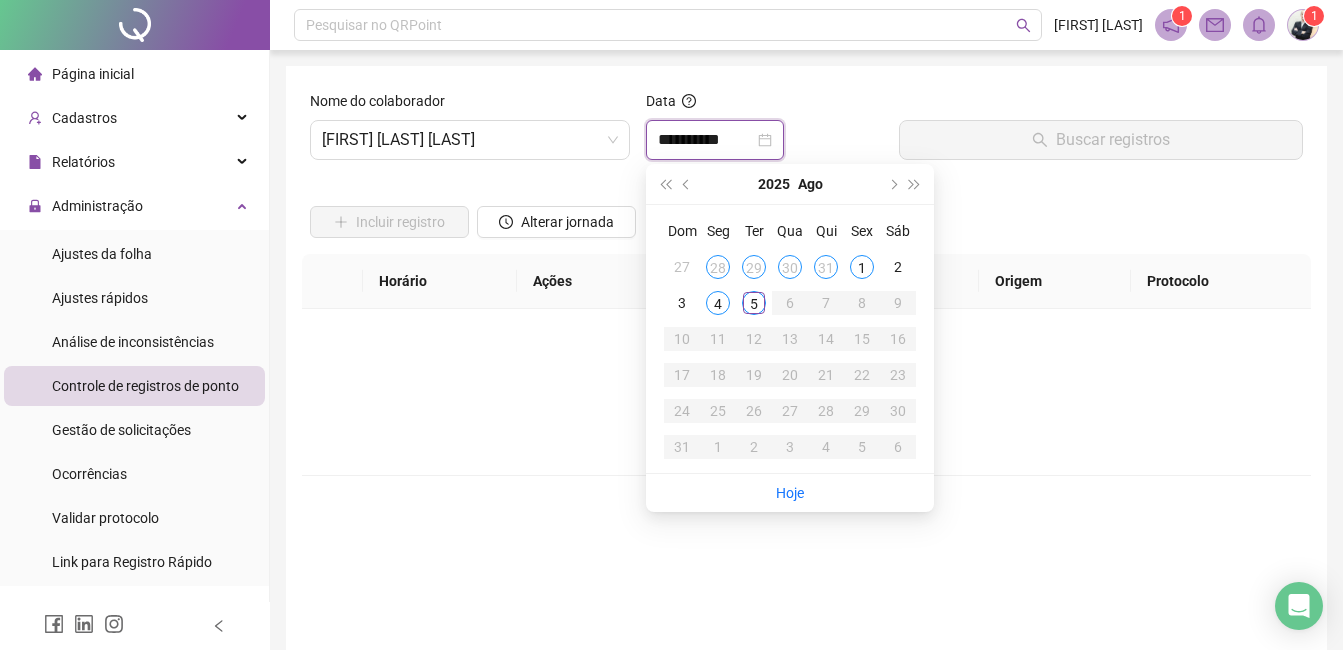 type on "**********" 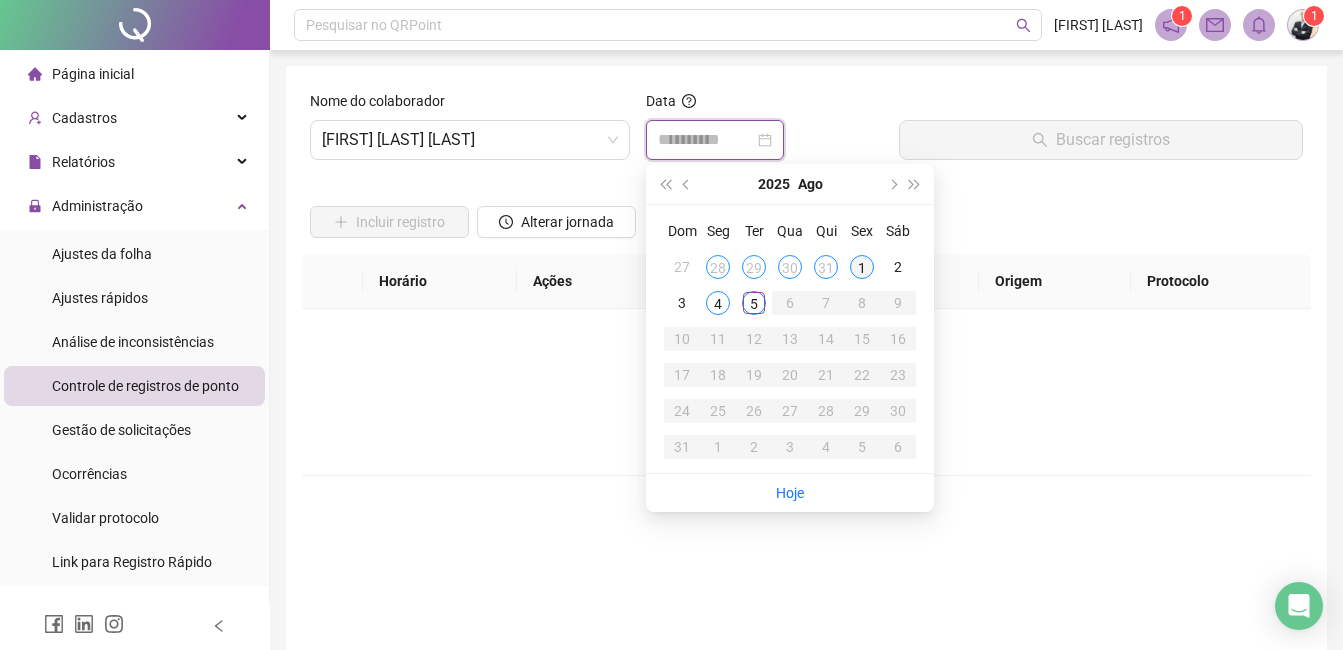 type on "**********" 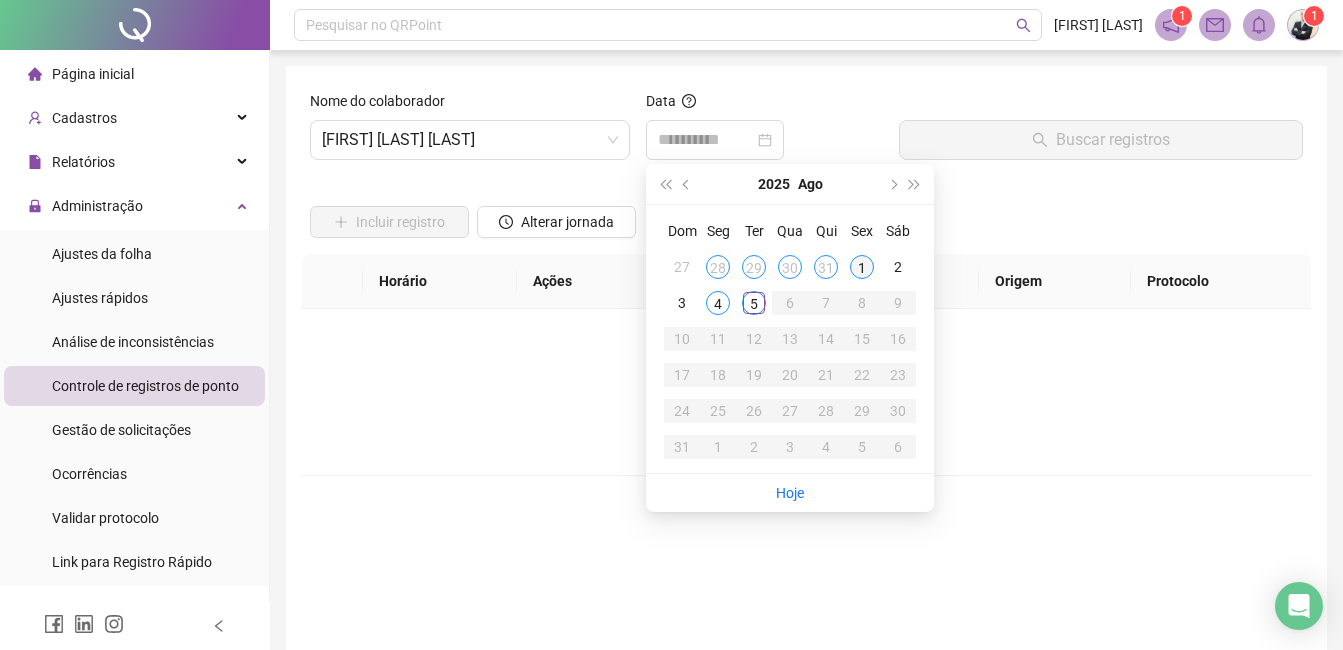 click on "1" at bounding box center (862, 267) 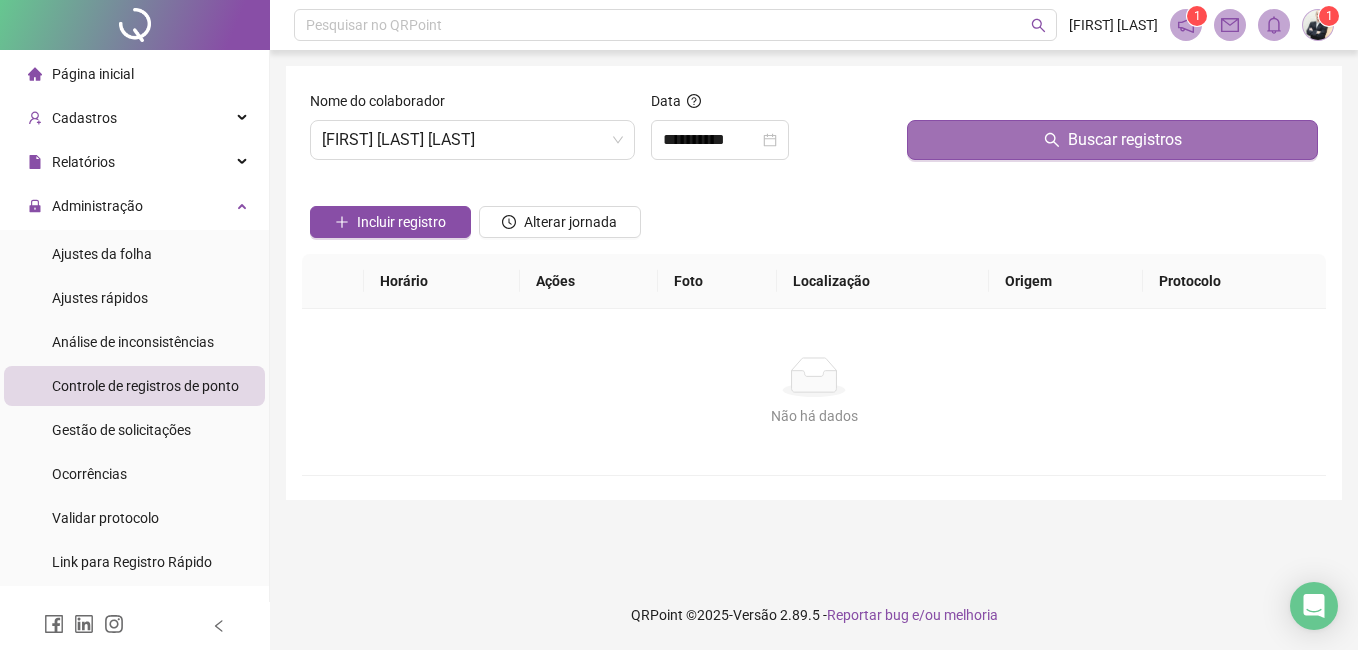 click 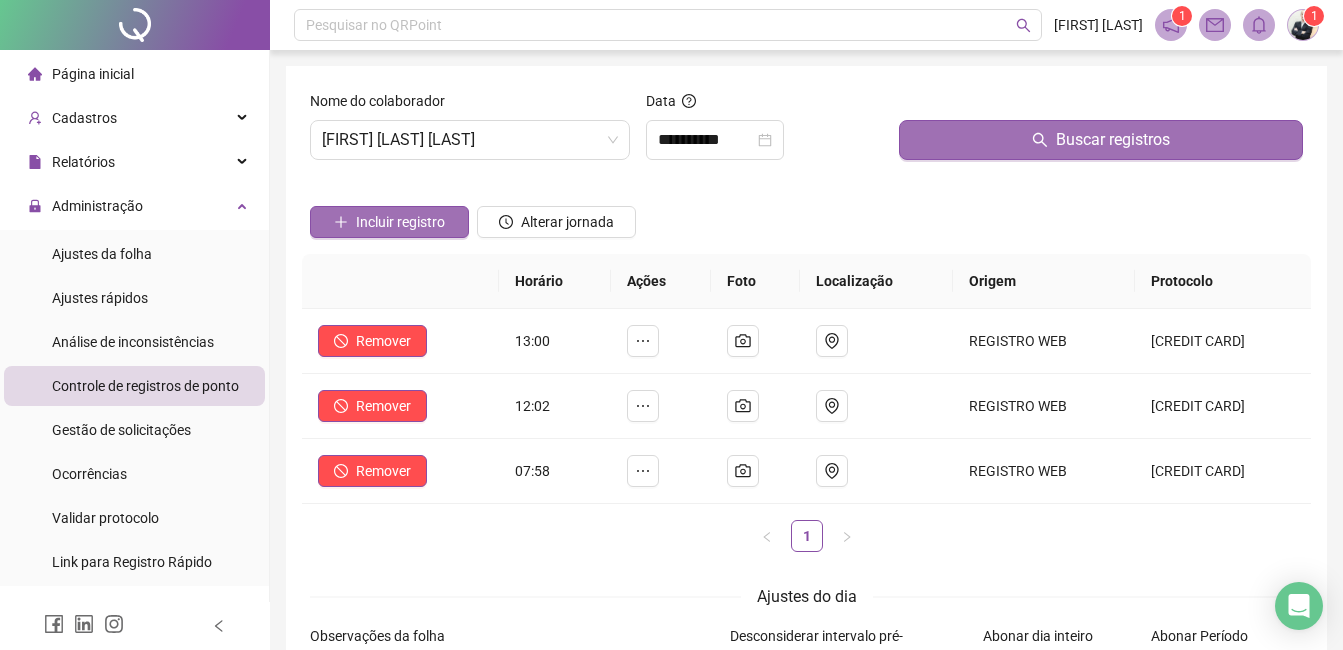 click on "Incluir registro" at bounding box center [400, 222] 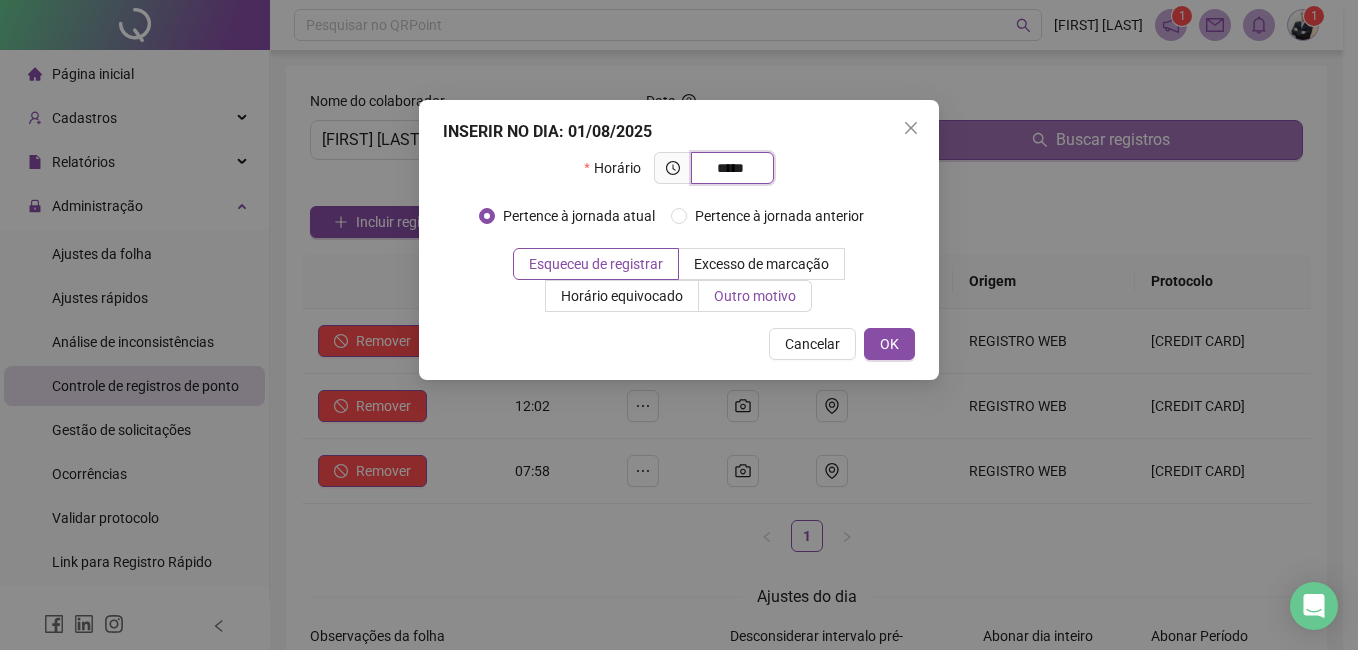 type on "*****" 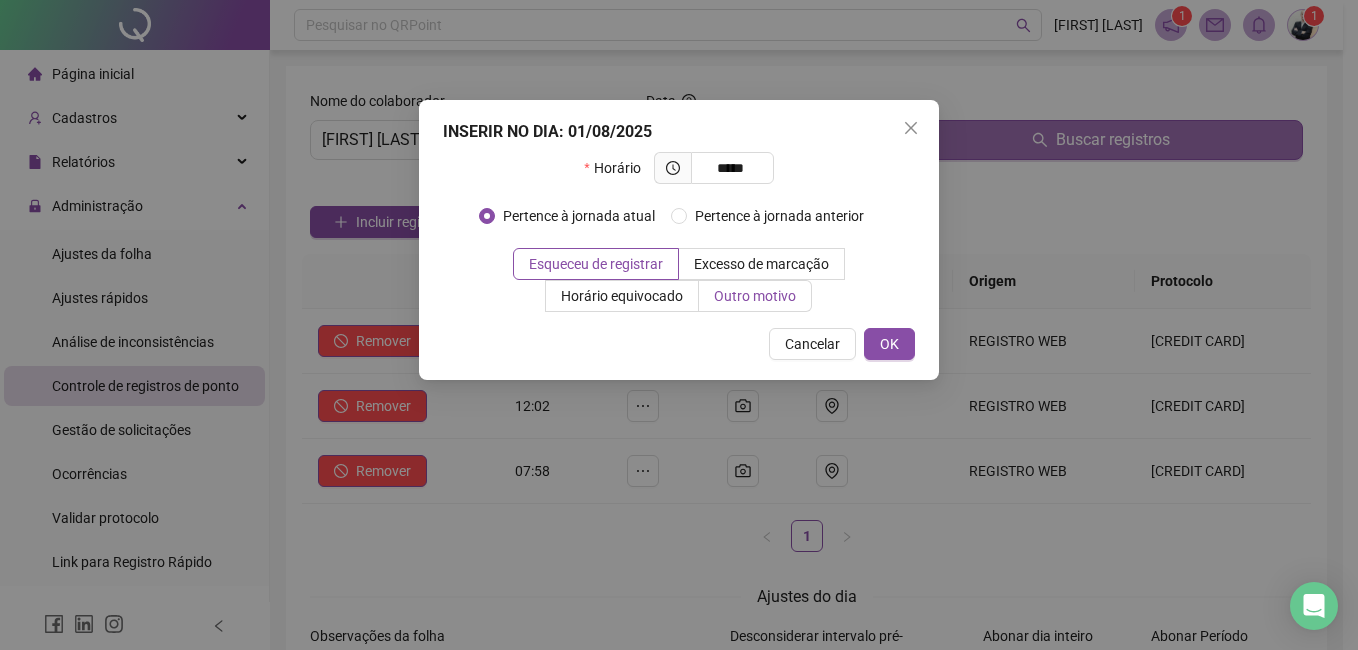 click on "Outro motivo" at bounding box center (755, 296) 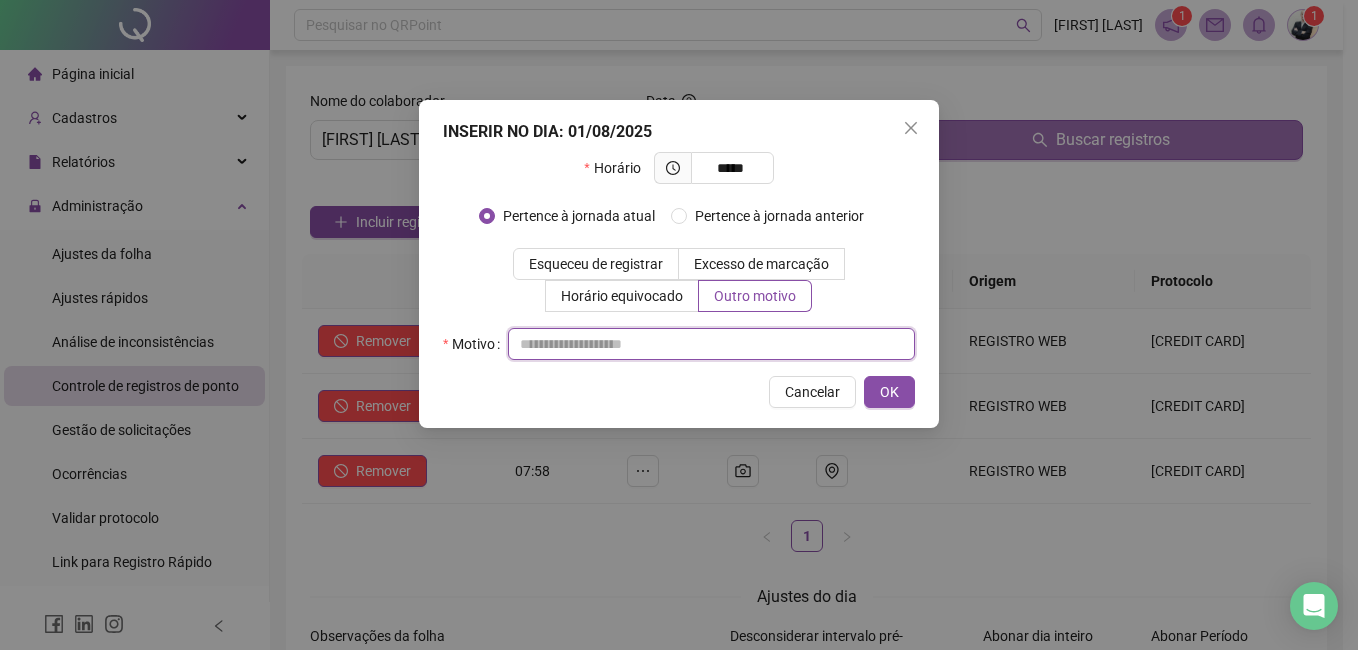 click at bounding box center [711, 344] 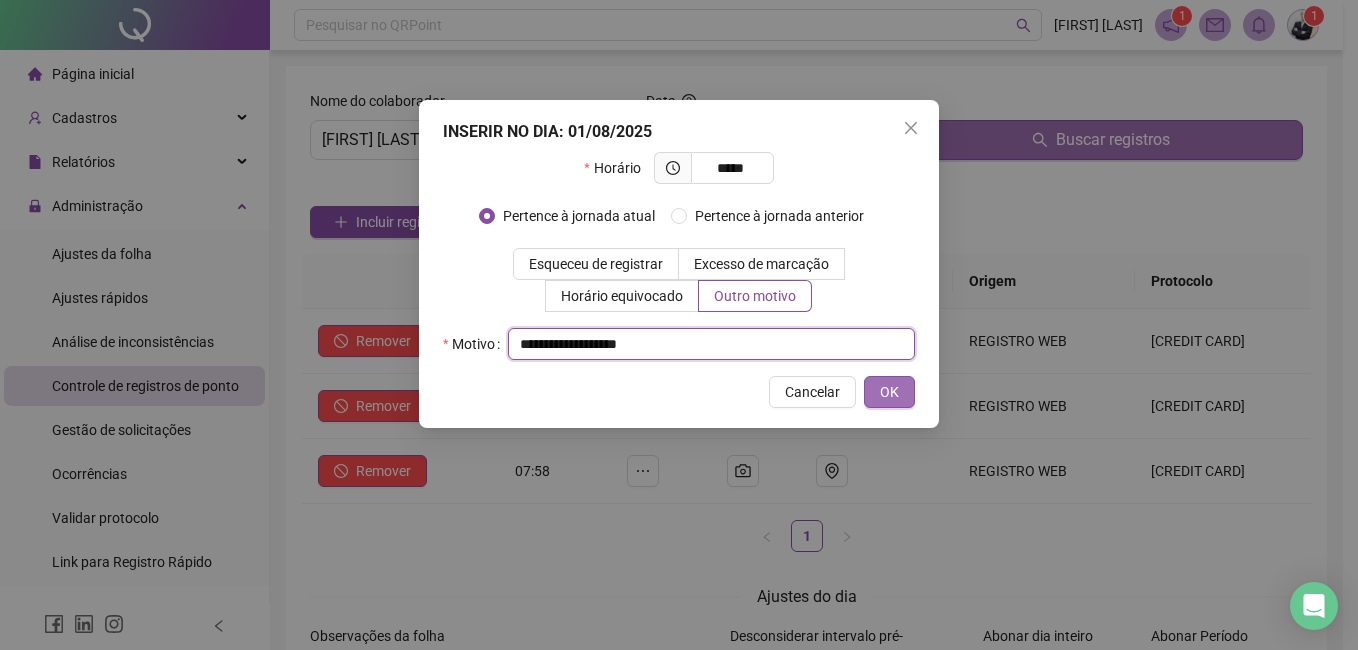 type on "**********" 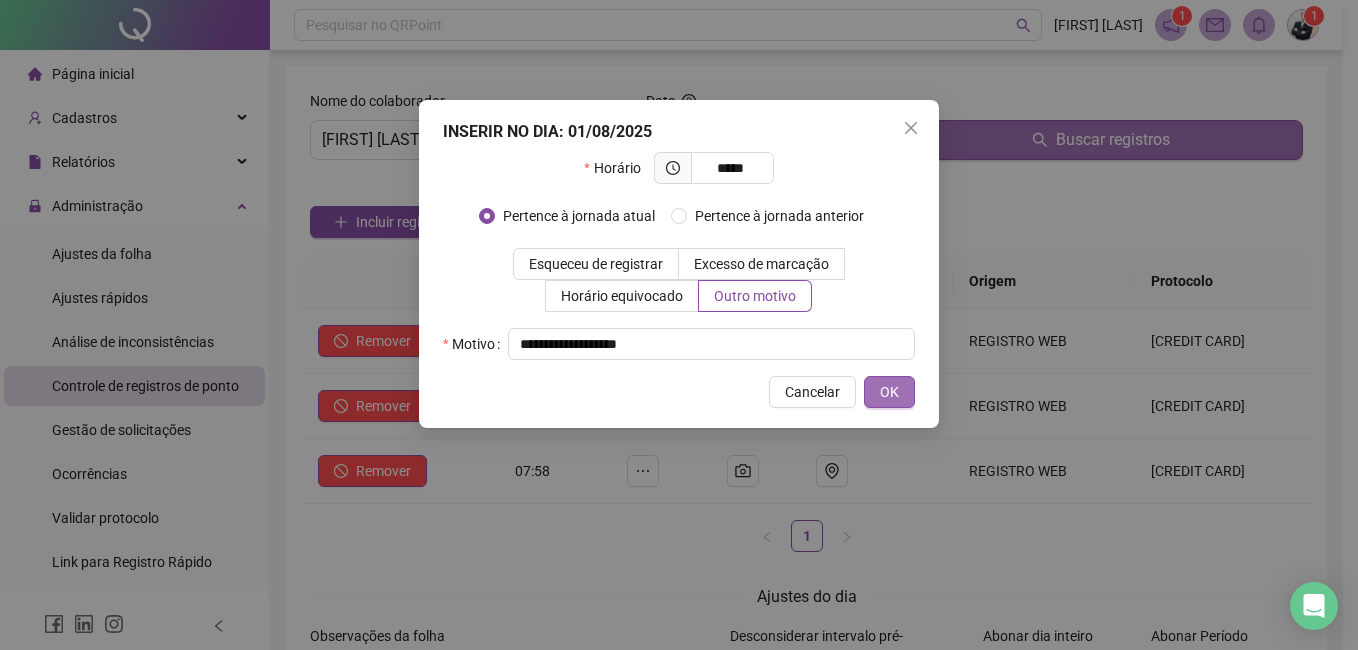 click on "OK" at bounding box center [889, 392] 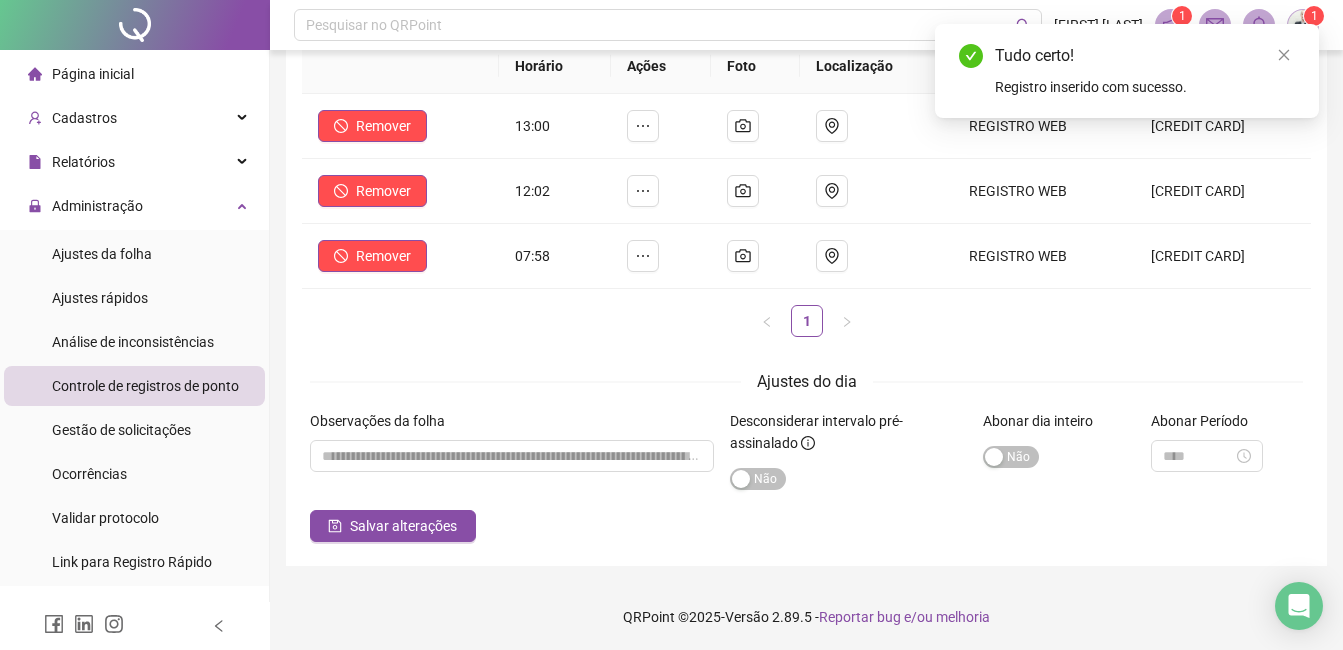 scroll, scrollTop: 217, scrollLeft: 0, axis: vertical 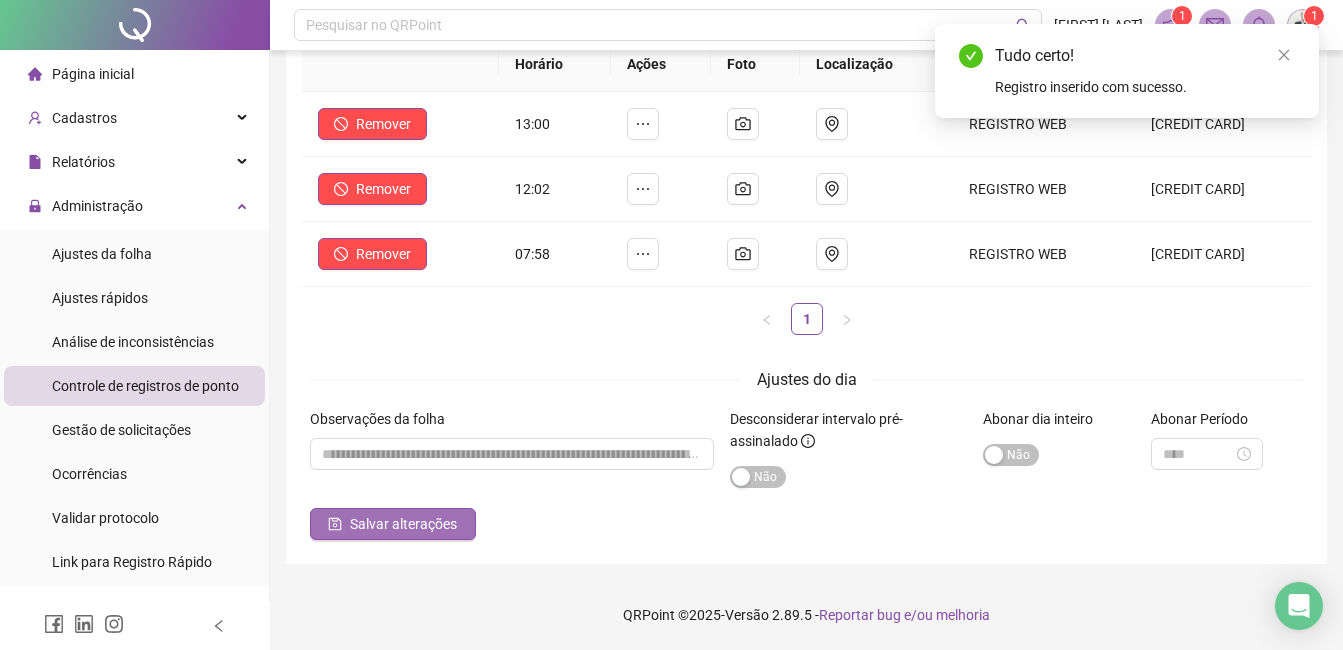 click on "Salvar alterações" at bounding box center (403, 524) 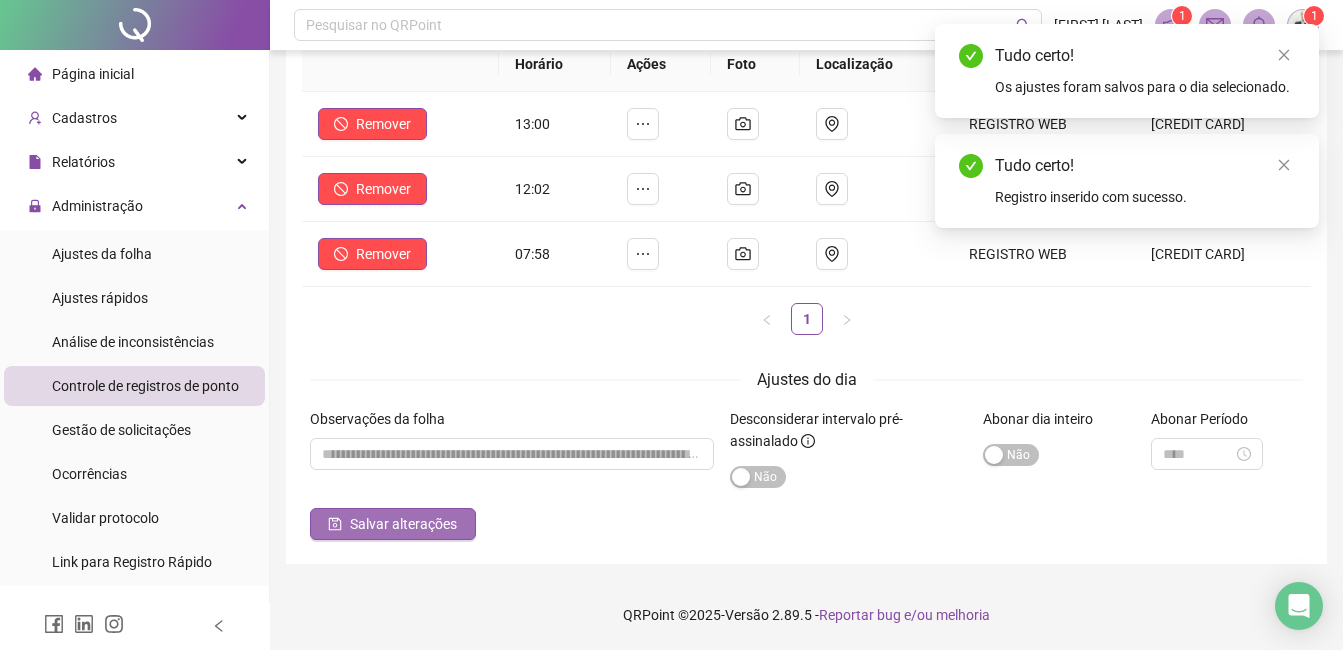 click on "Salvar alterações" at bounding box center (403, 524) 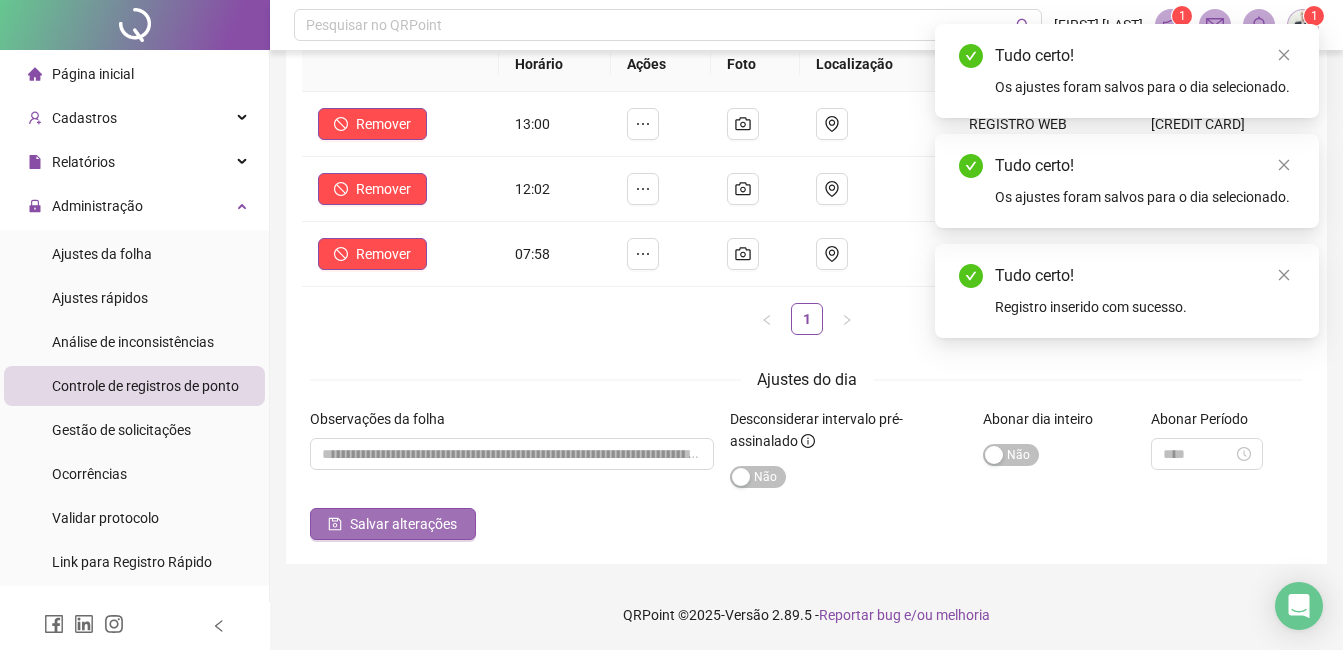click on "Salvar alterações" at bounding box center (403, 524) 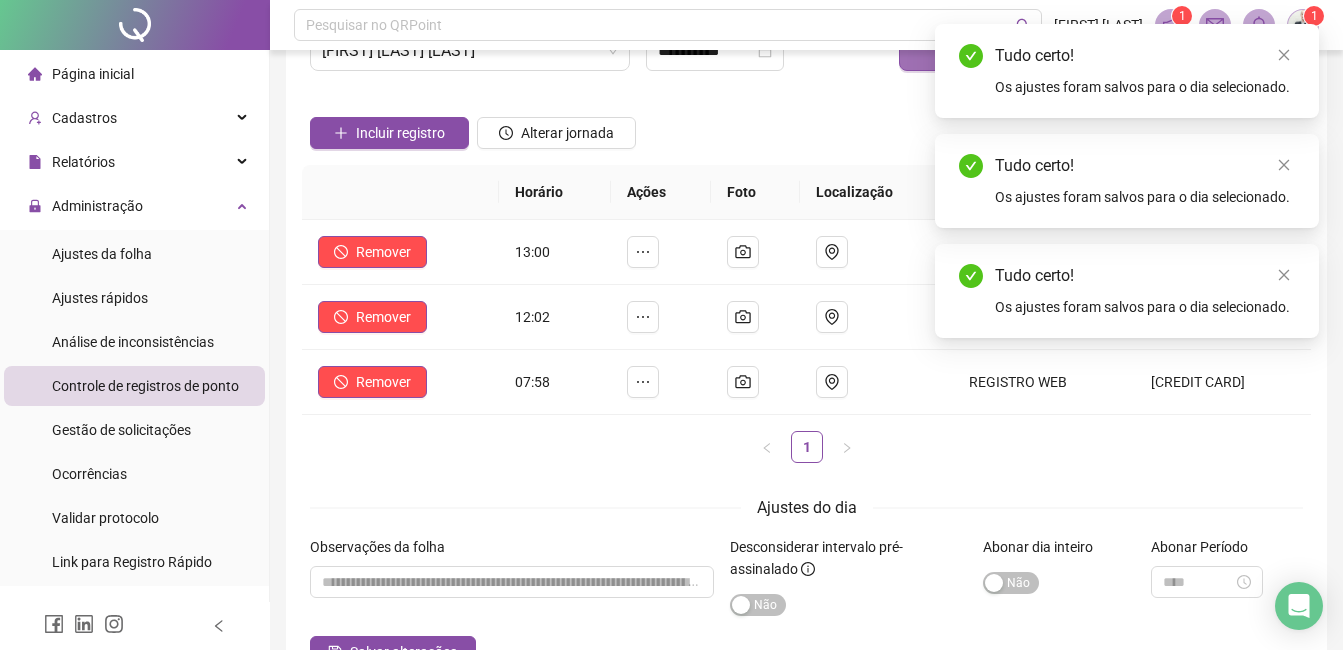 scroll, scrollTop: 0, scrollLeft: 0, axis: both 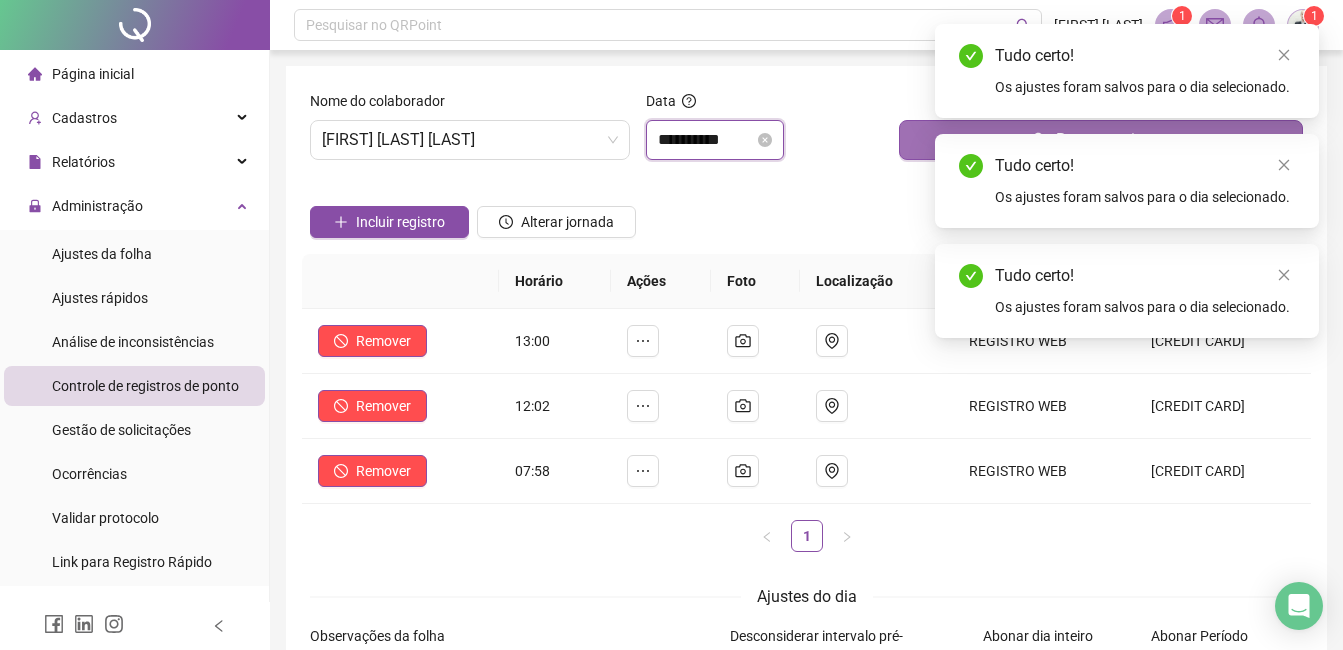 click on "**********" at bounding box center (706, 140) 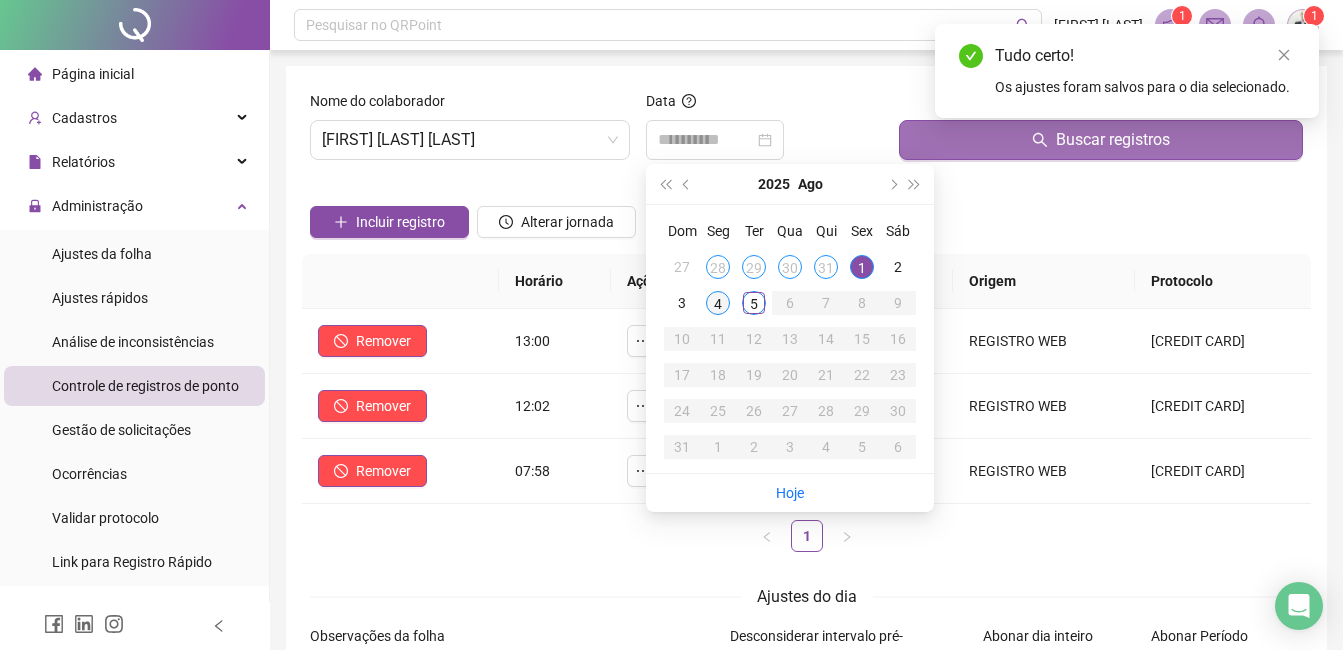 click on "4" at bounding box center [718, 303] 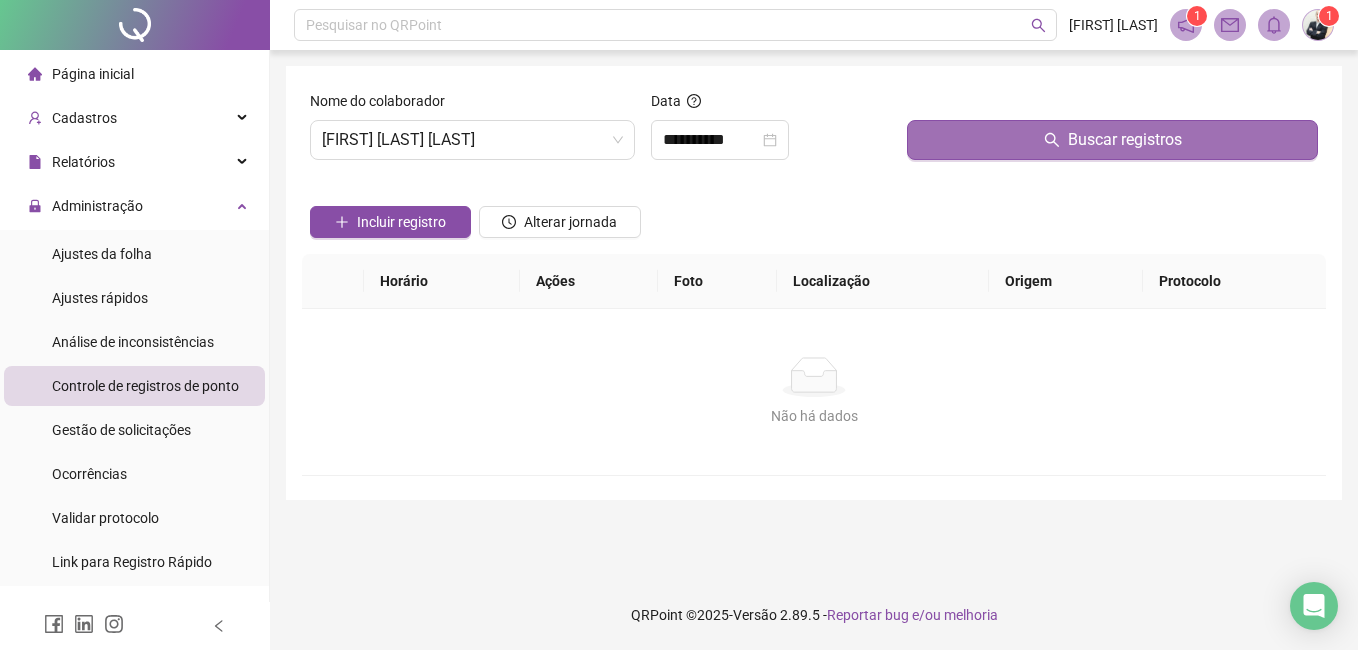 click on "Buscar registros" at bounding box center [1112, 140] 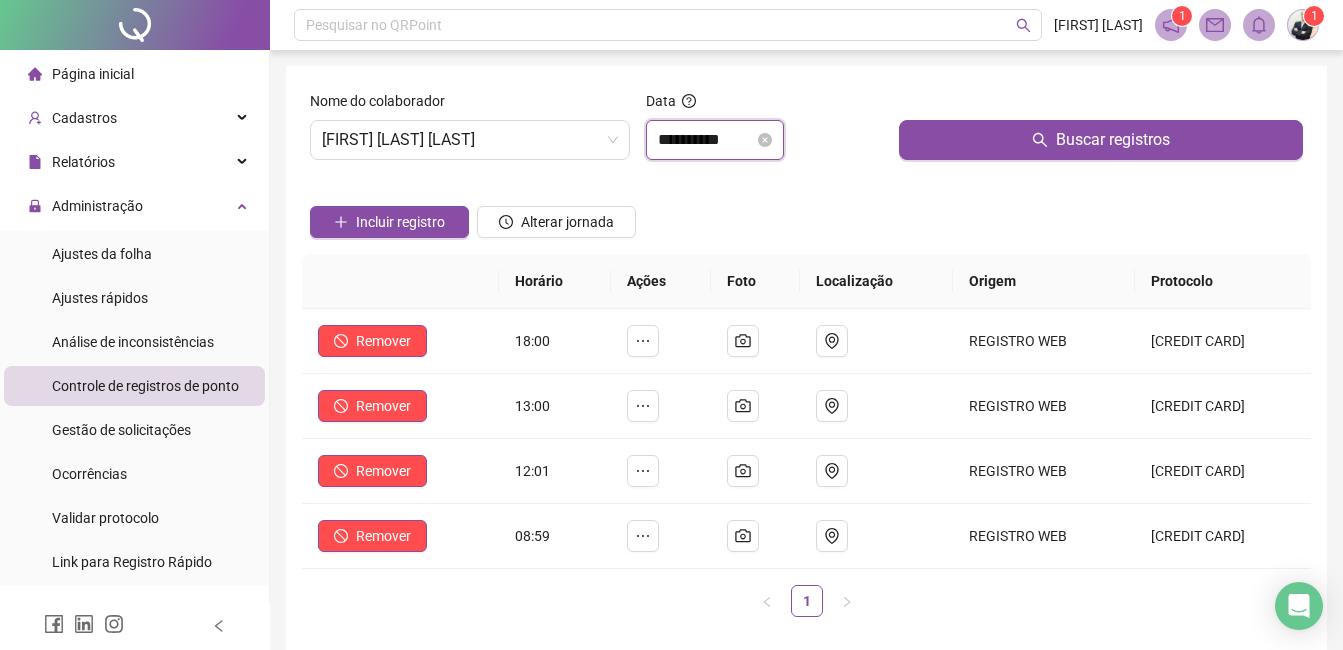 click on "**********" at bounding box center (706, 140) 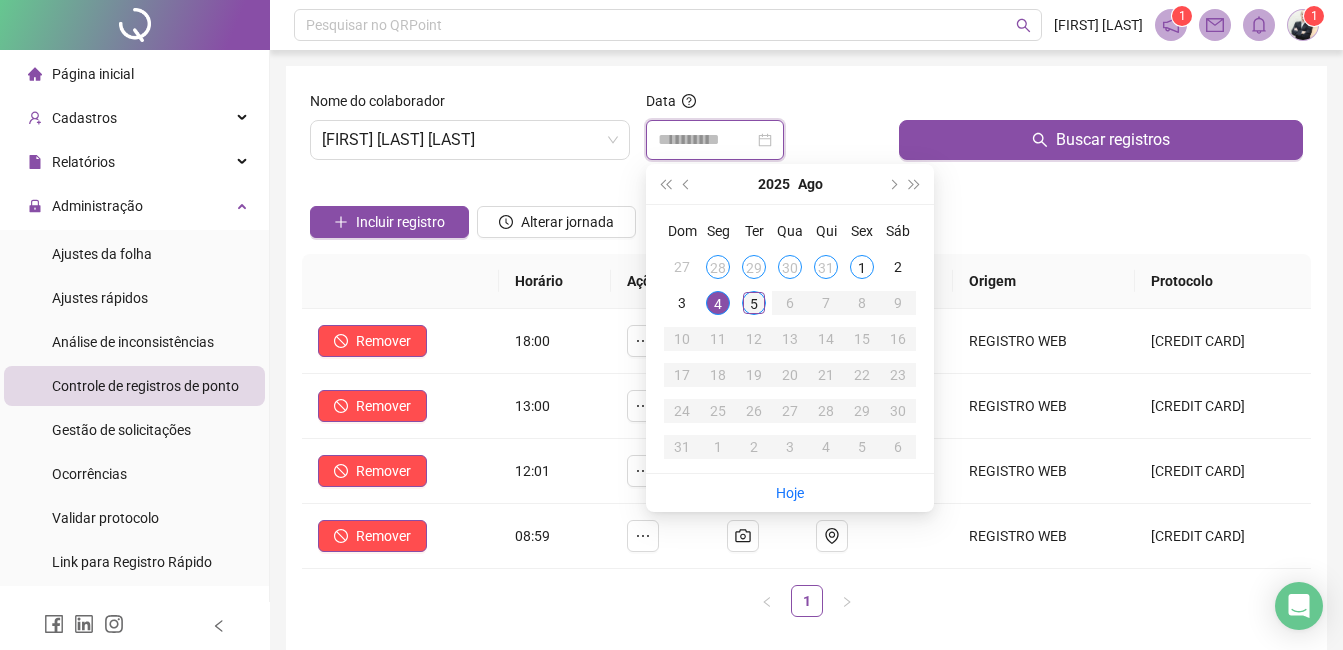 type on "**********" 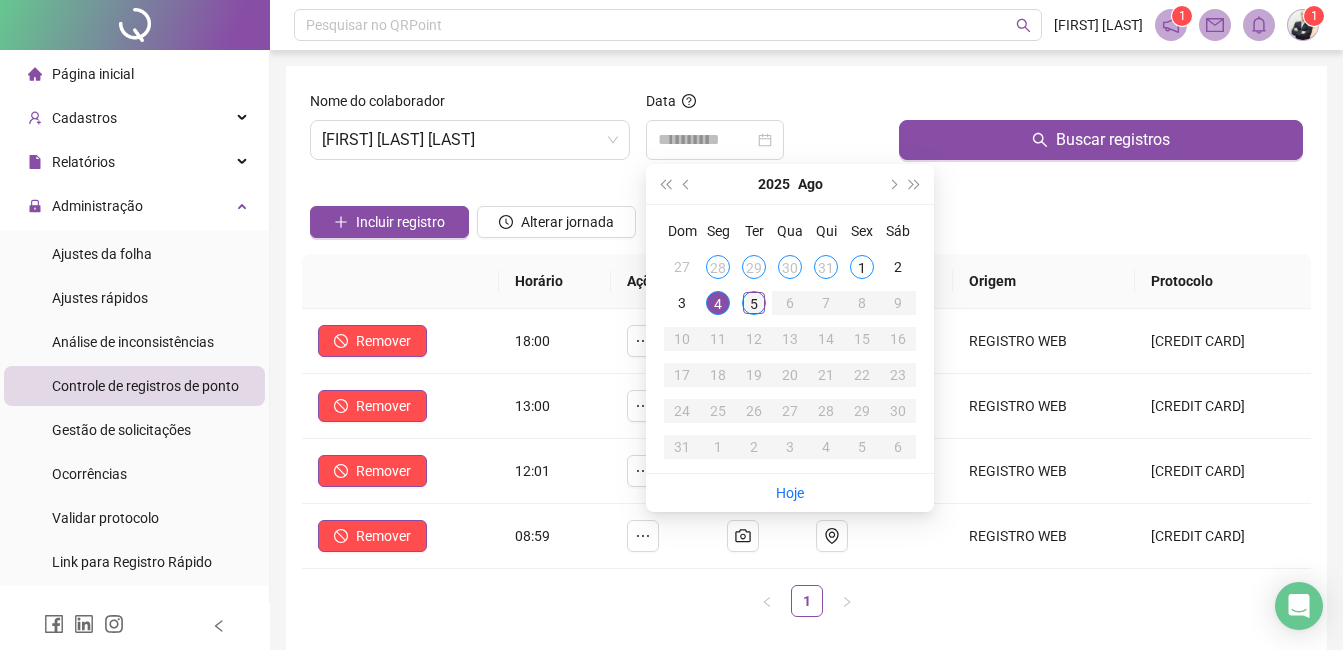 click on "5" at bounding box center [754, 303] 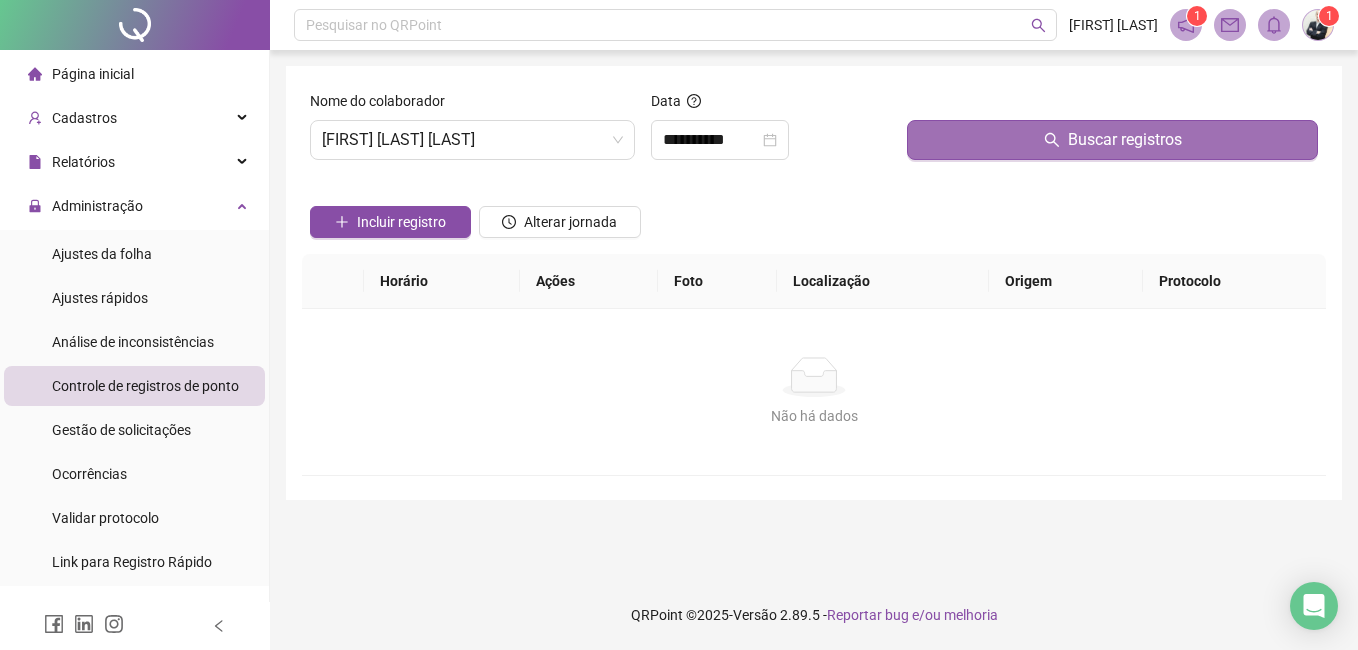 click on "Buscar registros" at bounding box center (1112, 140) 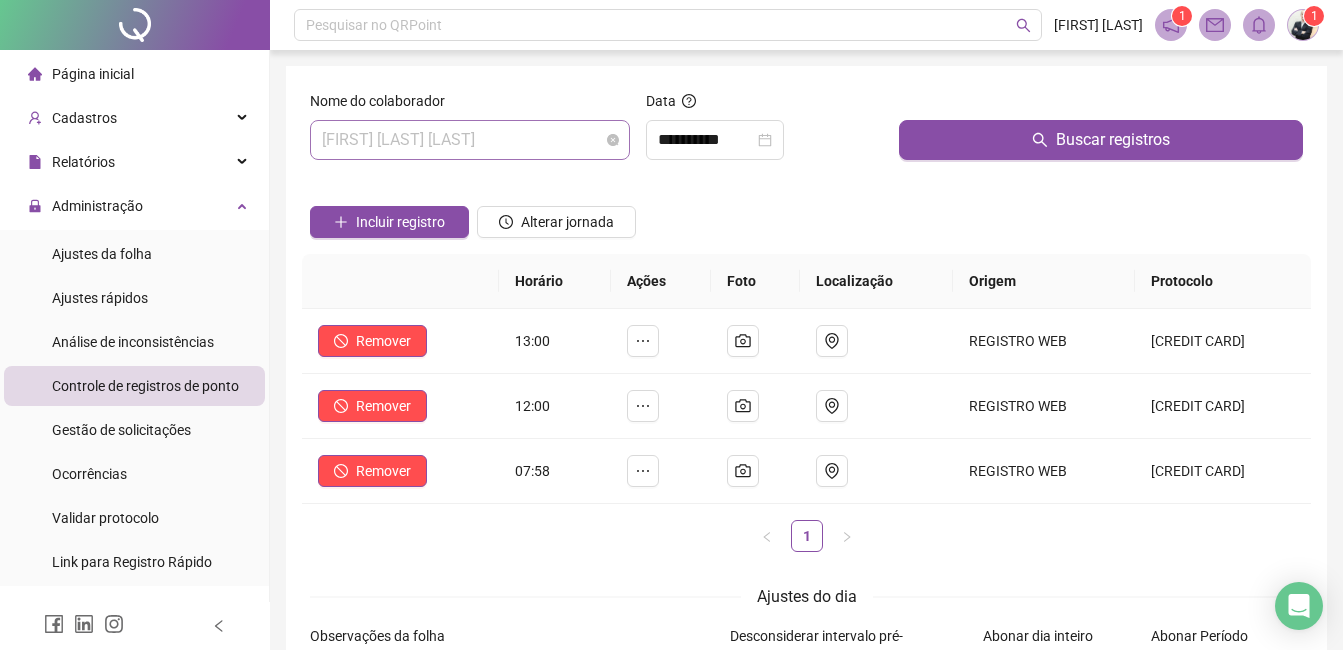 click on "[FIRST] [LAST] [LAST]" at bounding box center [470, 140] 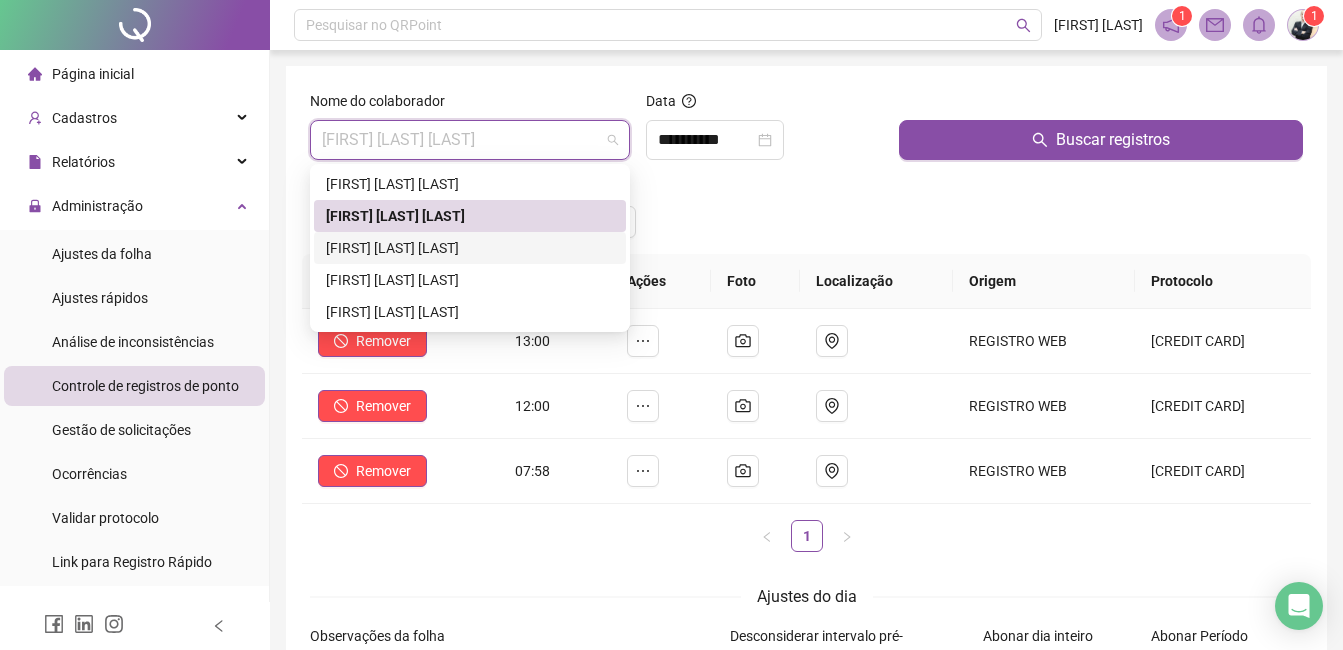 click on "[FIRST] [LAST] [LAST]" at bounding box center (470, 248) 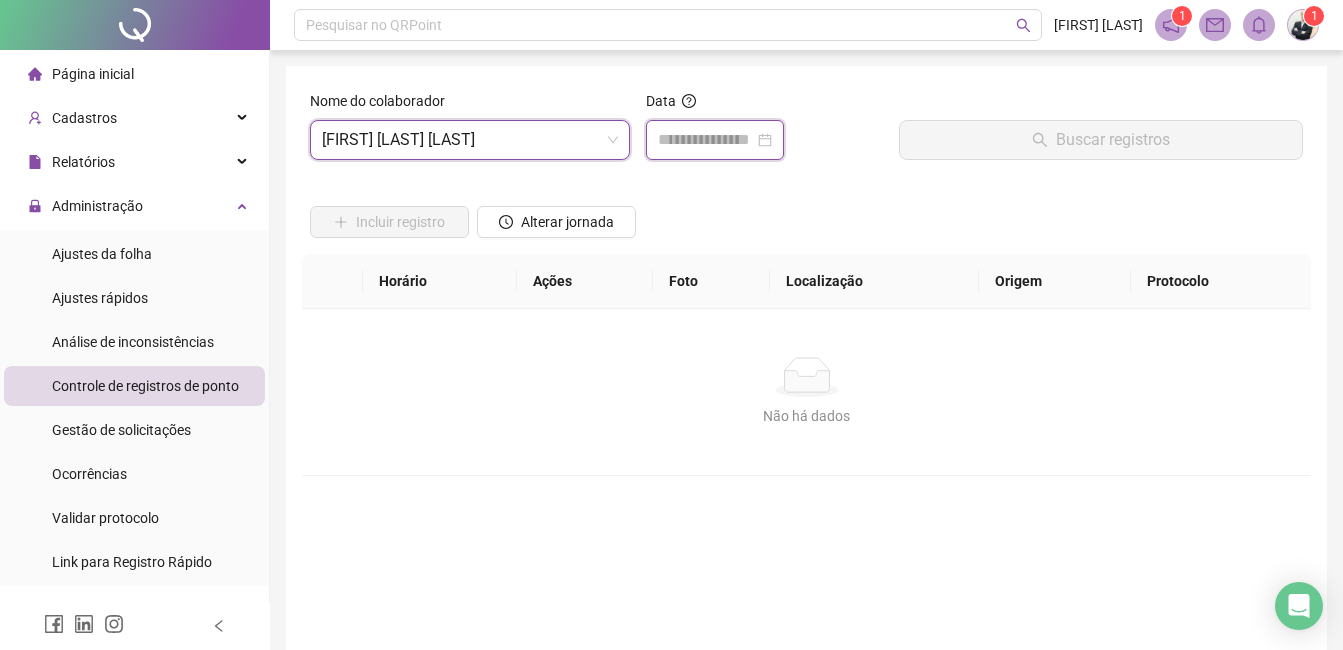click at bounding box center (706, 140) 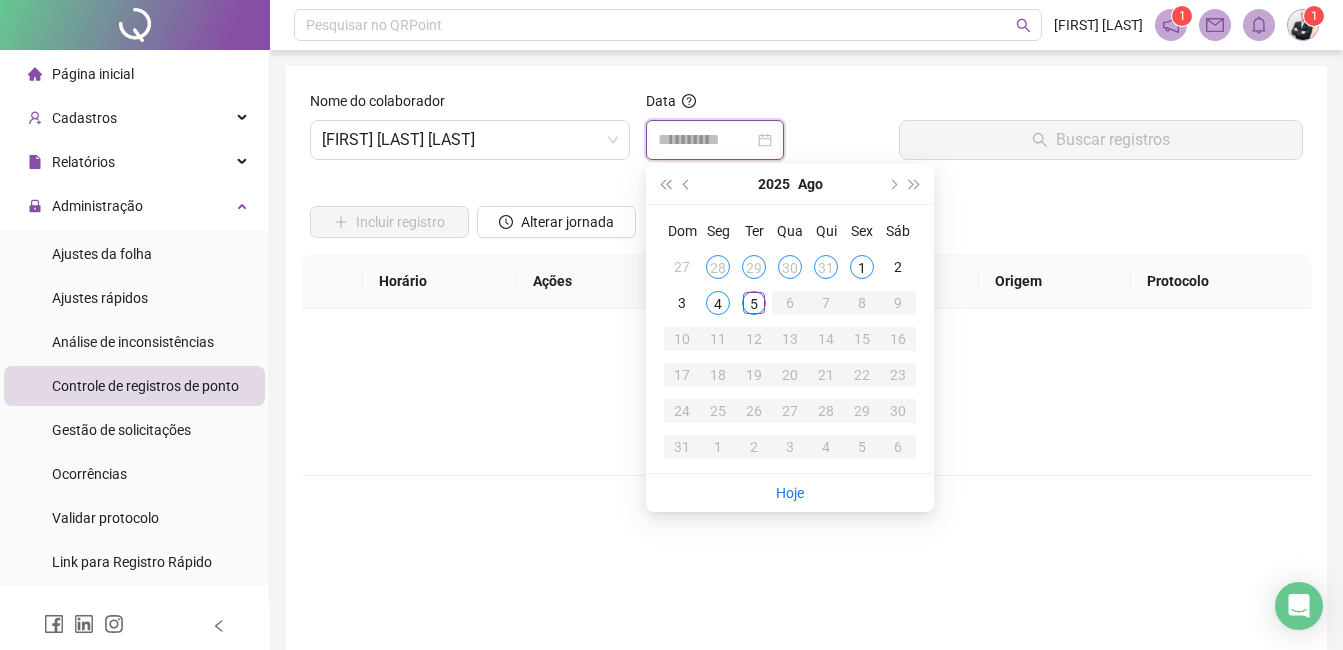 type on "**********" 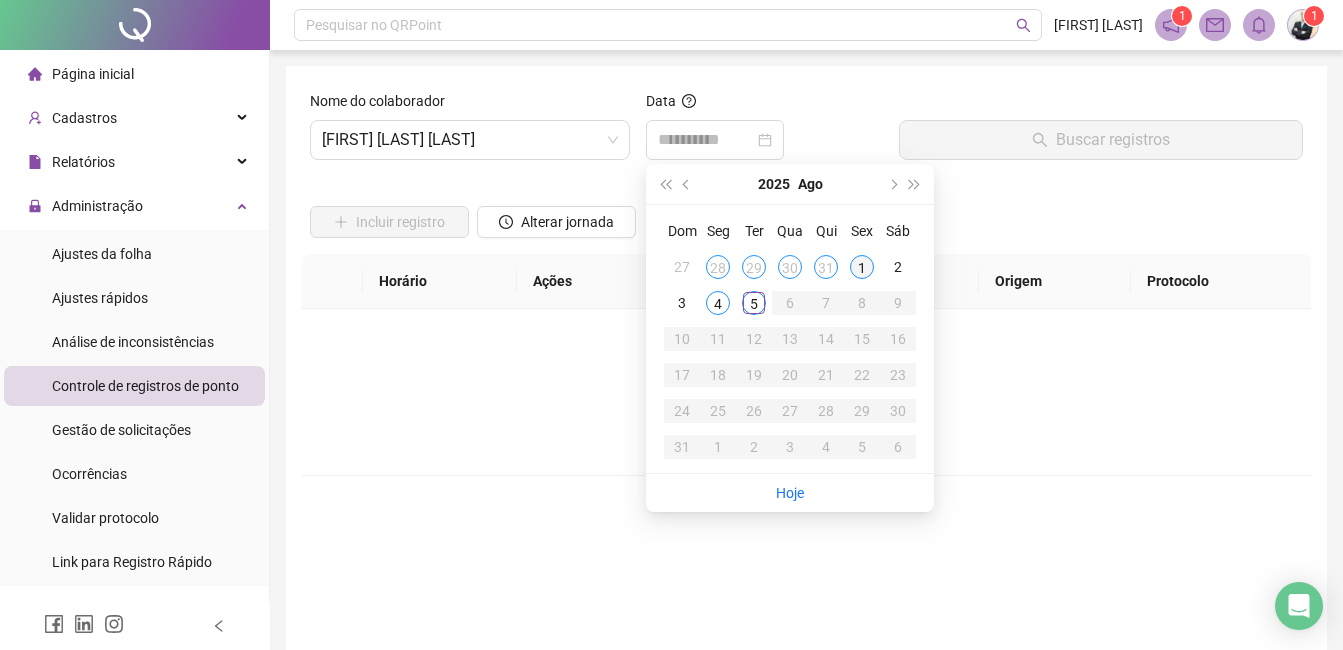 click on "1" at bounding box center (862, 267) 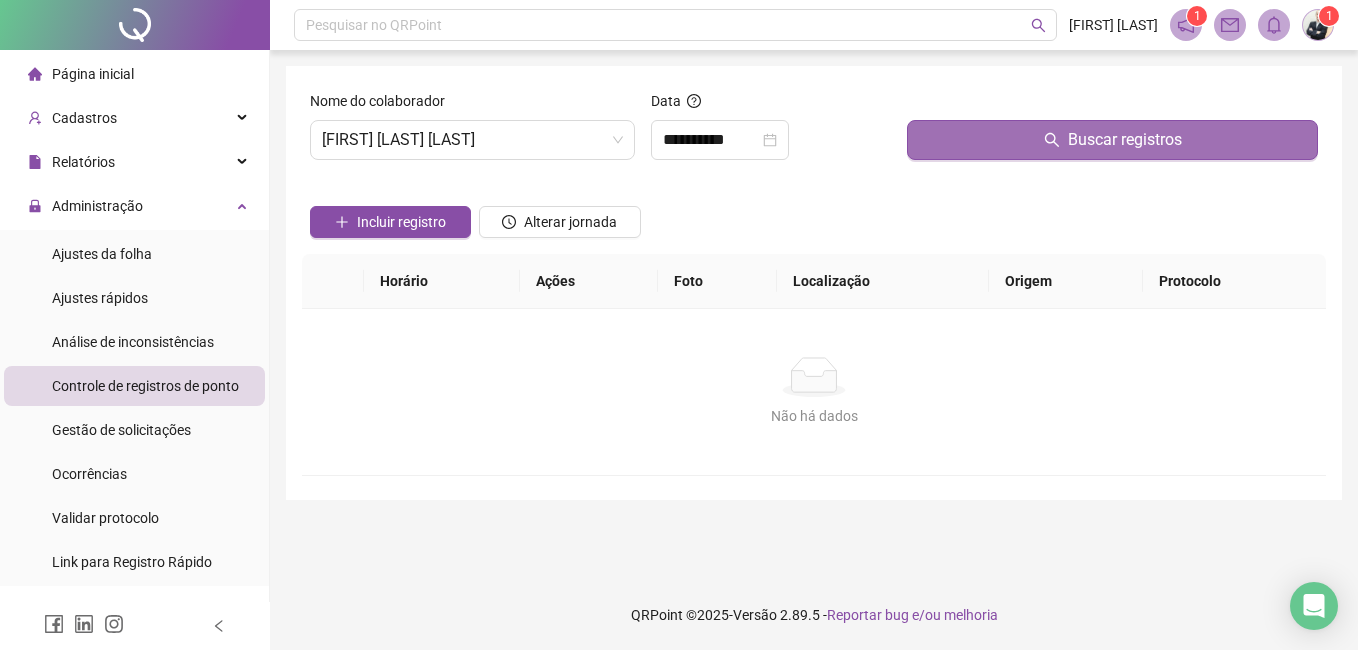 click on "Buscar registros" at bounding box center [1125, 140] 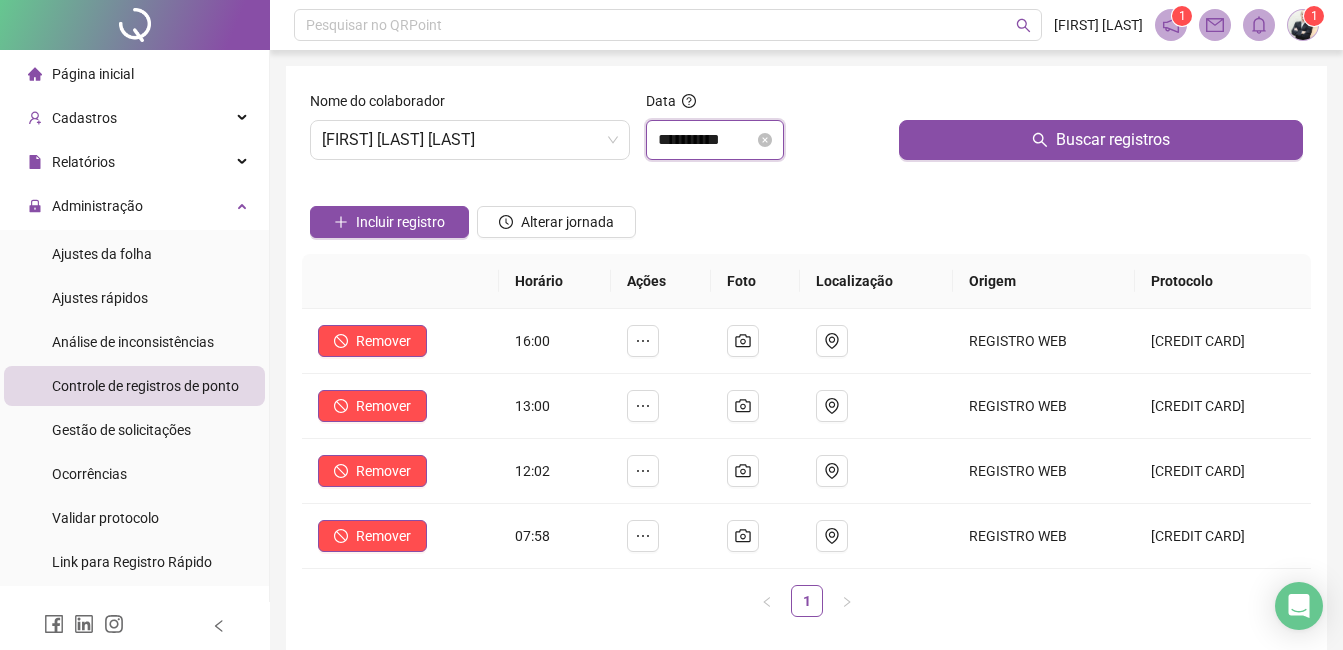 click on "**********" at bounding box center [706, 140] 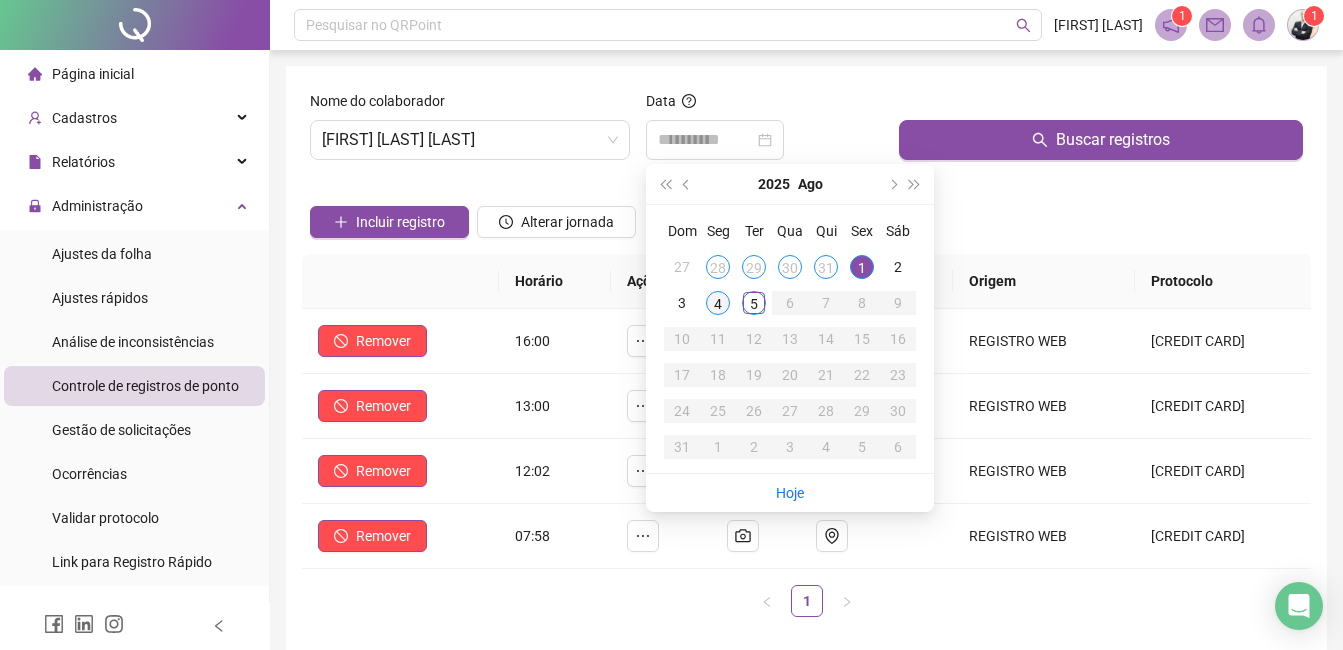 click on "4" at bounding box center [718, 303] 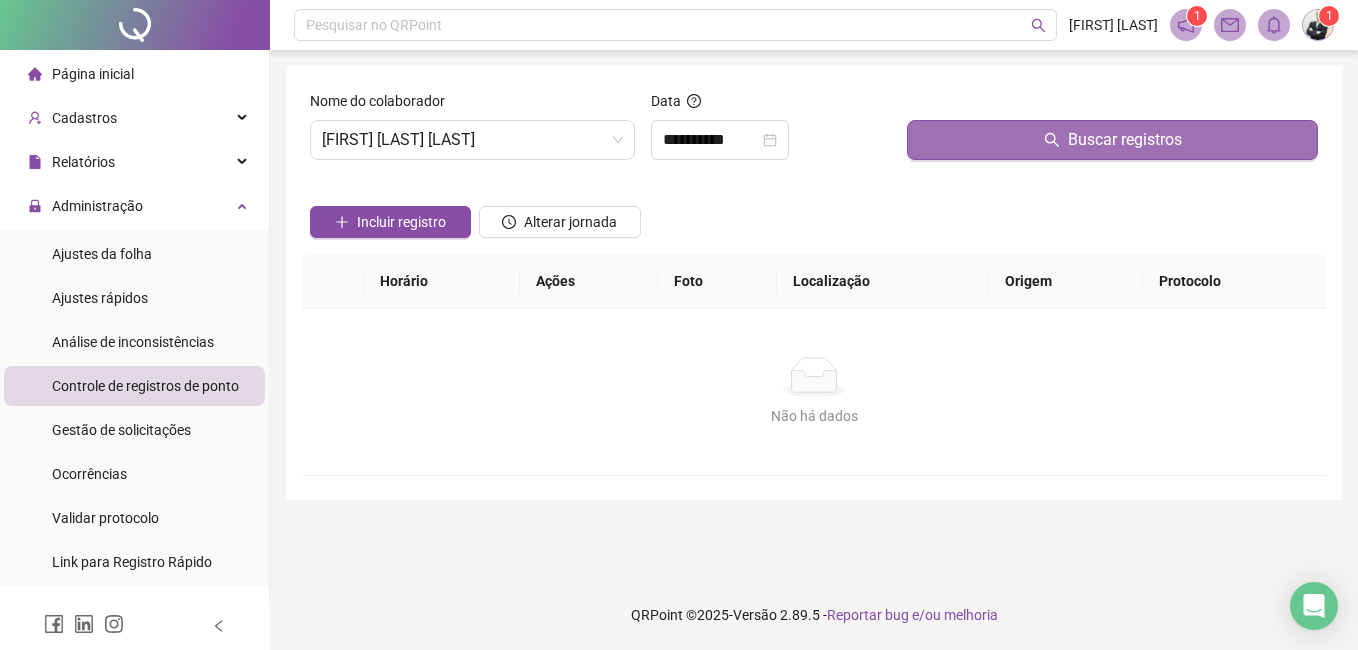 click on "Buscar registros" at bounding box center (1112, 140) 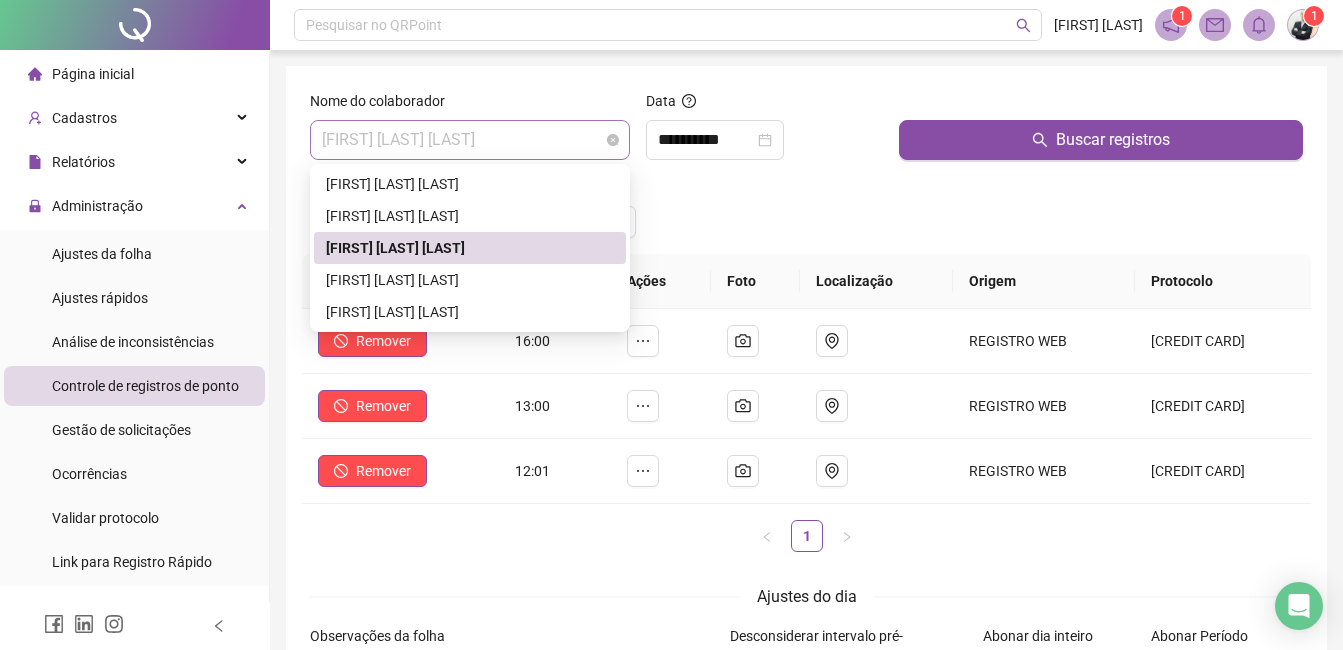 click on "[FIRST] [LAST] [LAST]" at bounding box center (470, 140) 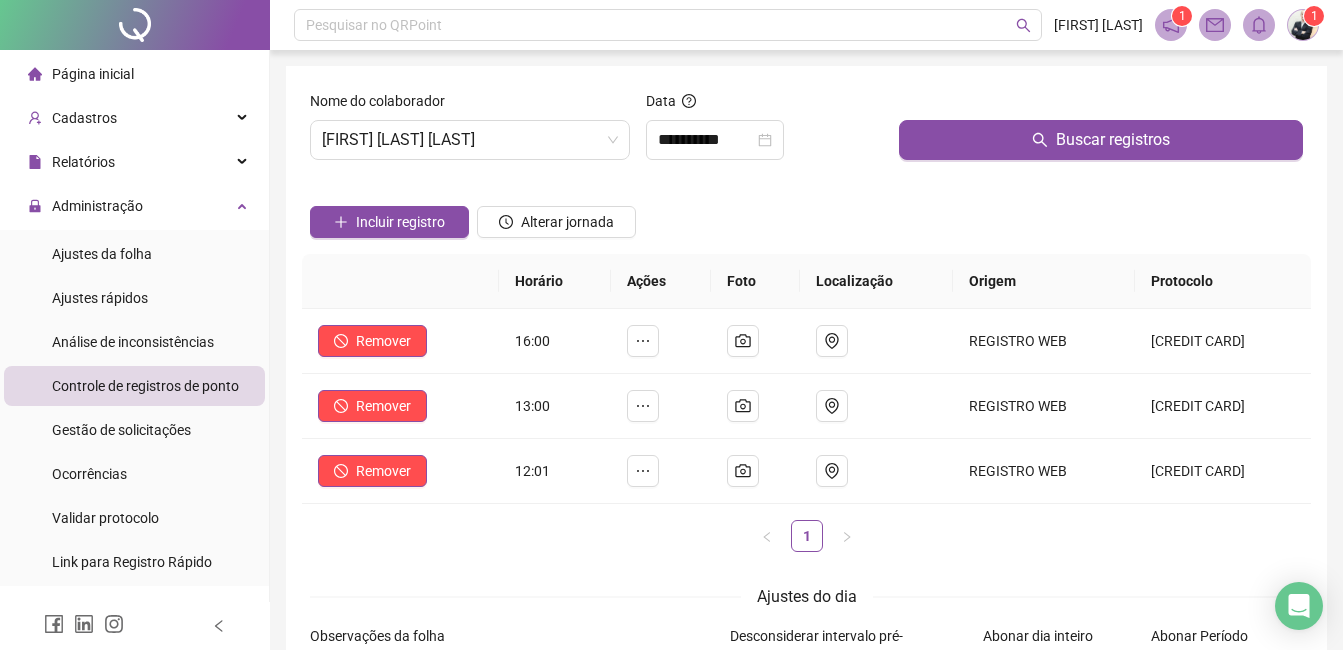 click on "Incluir registro   Alterar jornada" at bounding box center (806, 215) 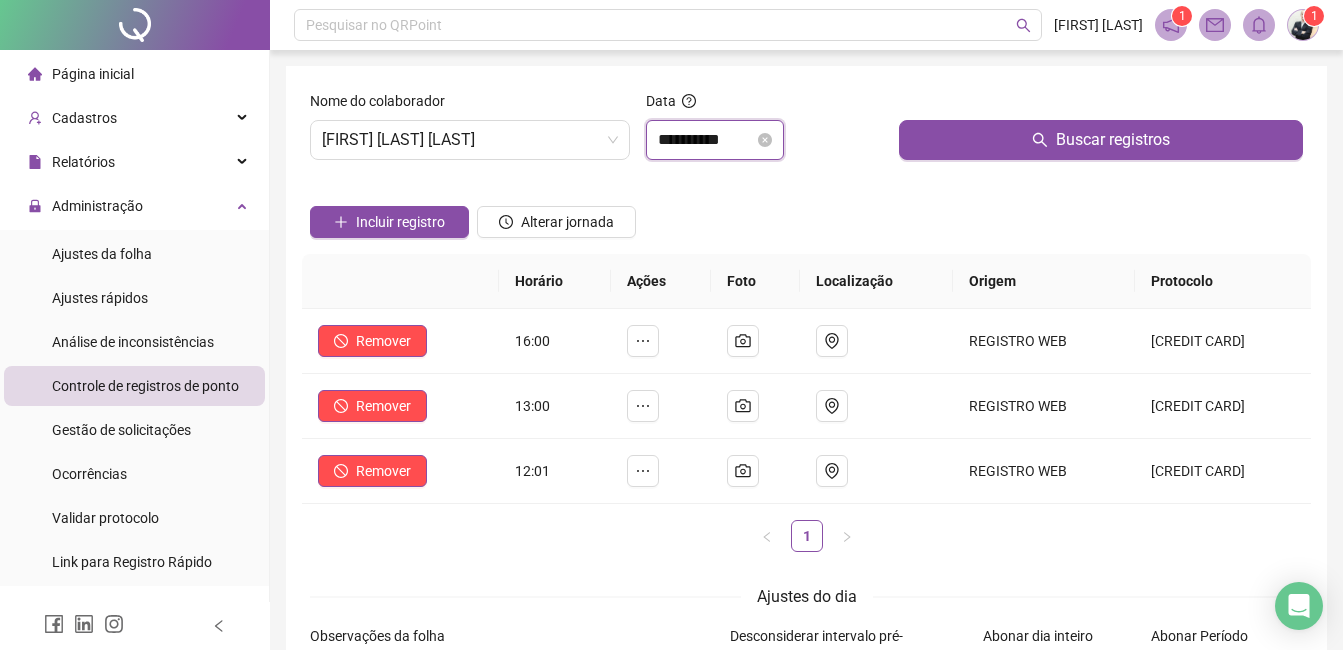 click on "**********" at bounding box center [706, 140] 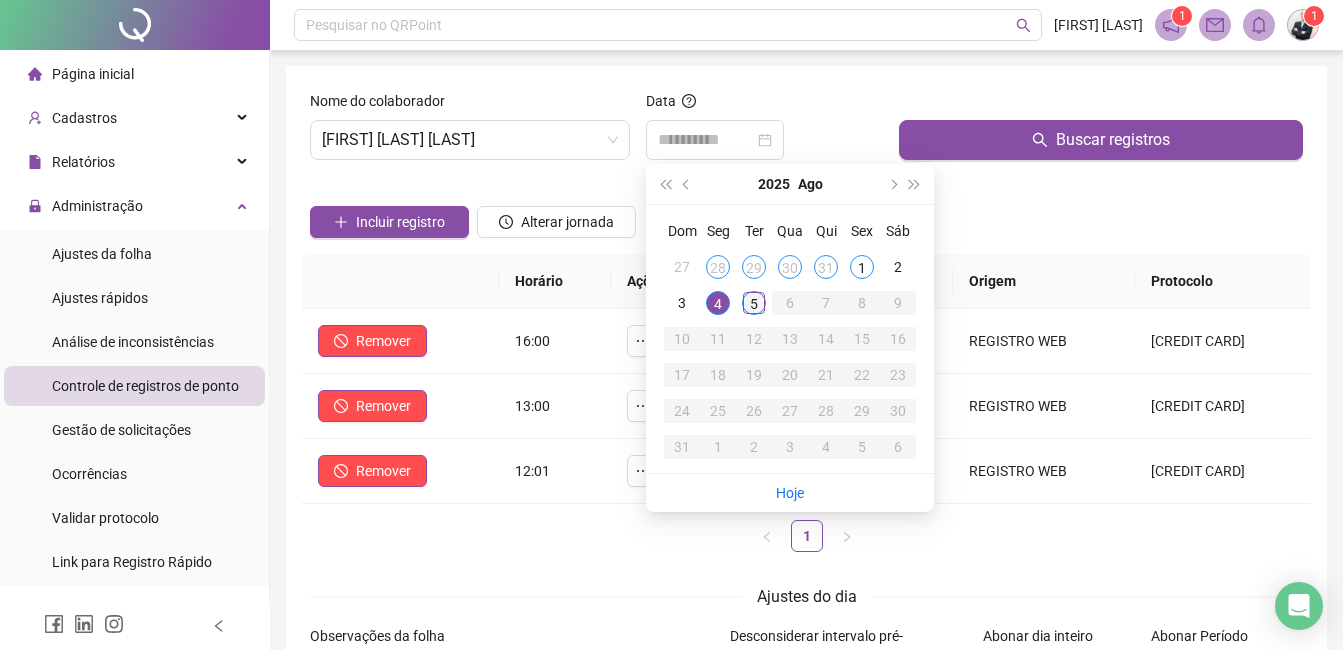 click on "5" at bounding box center [754, 303] 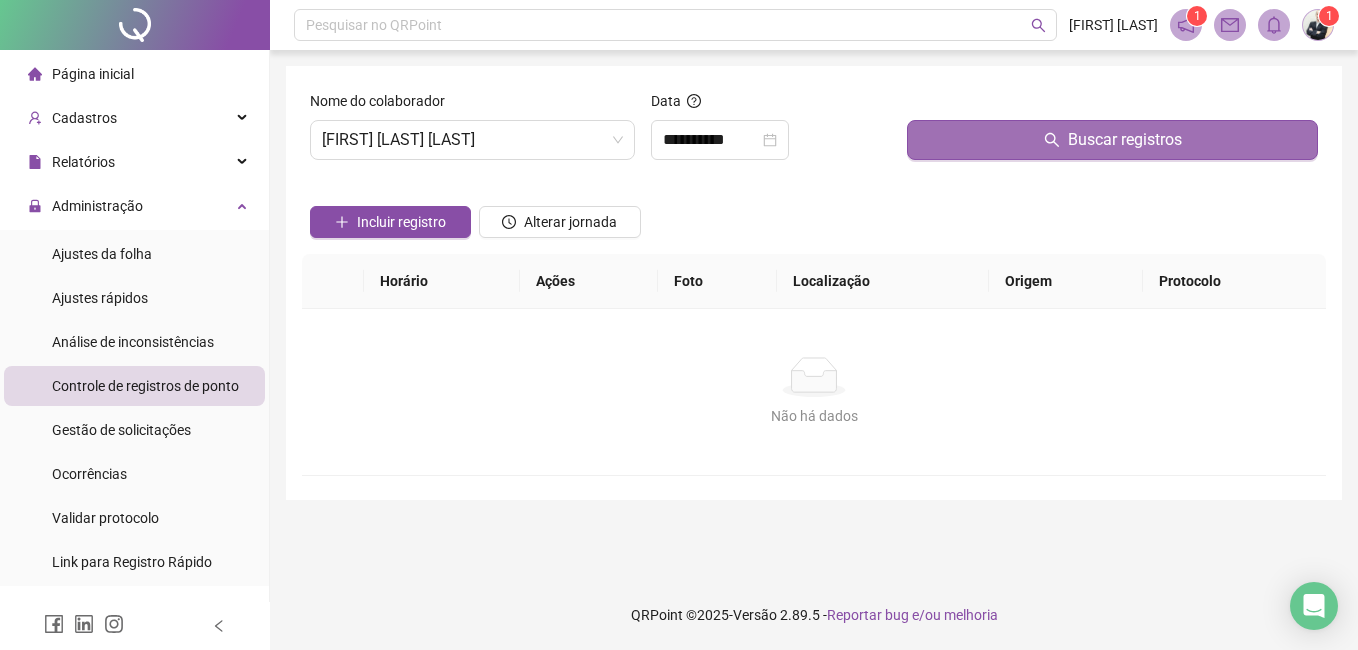click on "Buscar registros" at bounding box center (1112, 140) 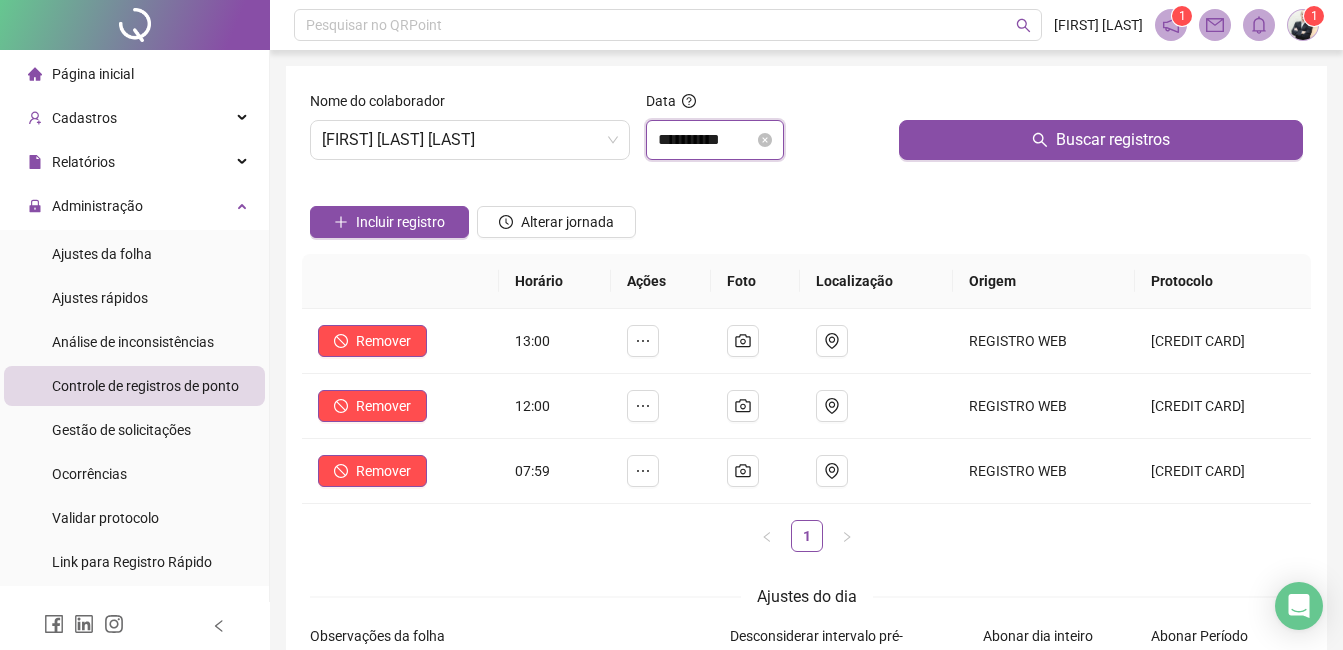 click on "**********" at bounding box center (706, 140) 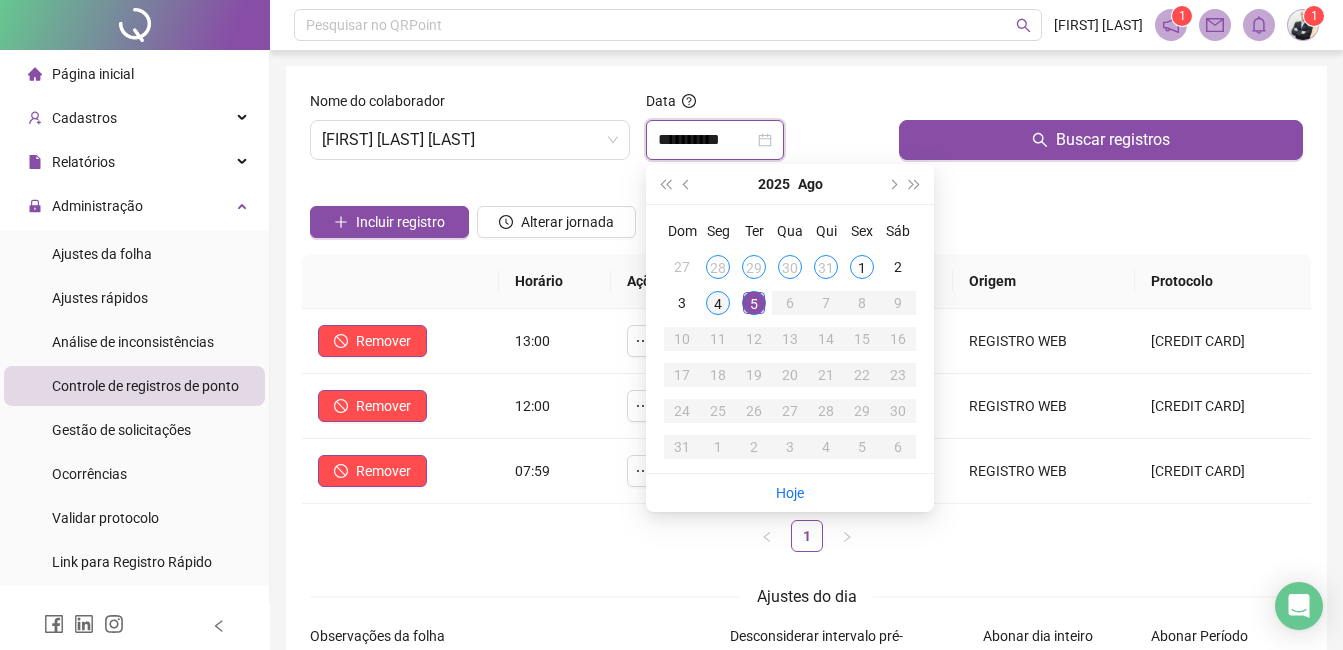 type on "**********" 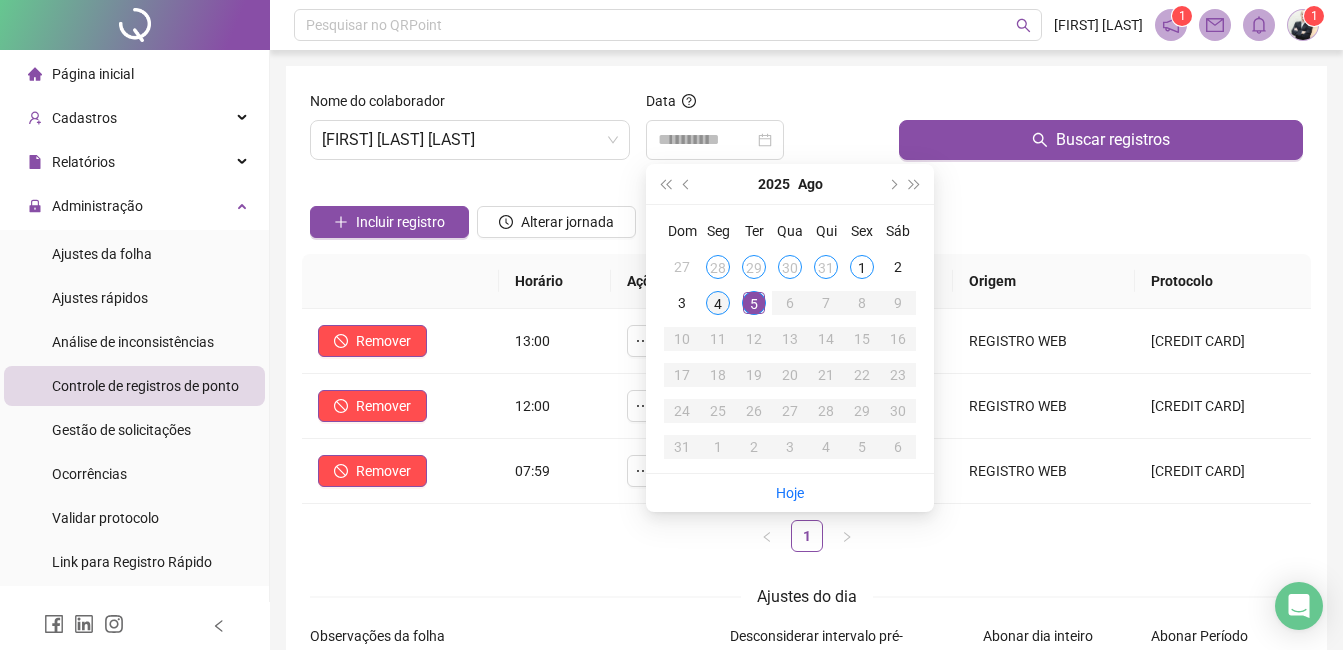 click on "4" at bounding box center (718, 303) 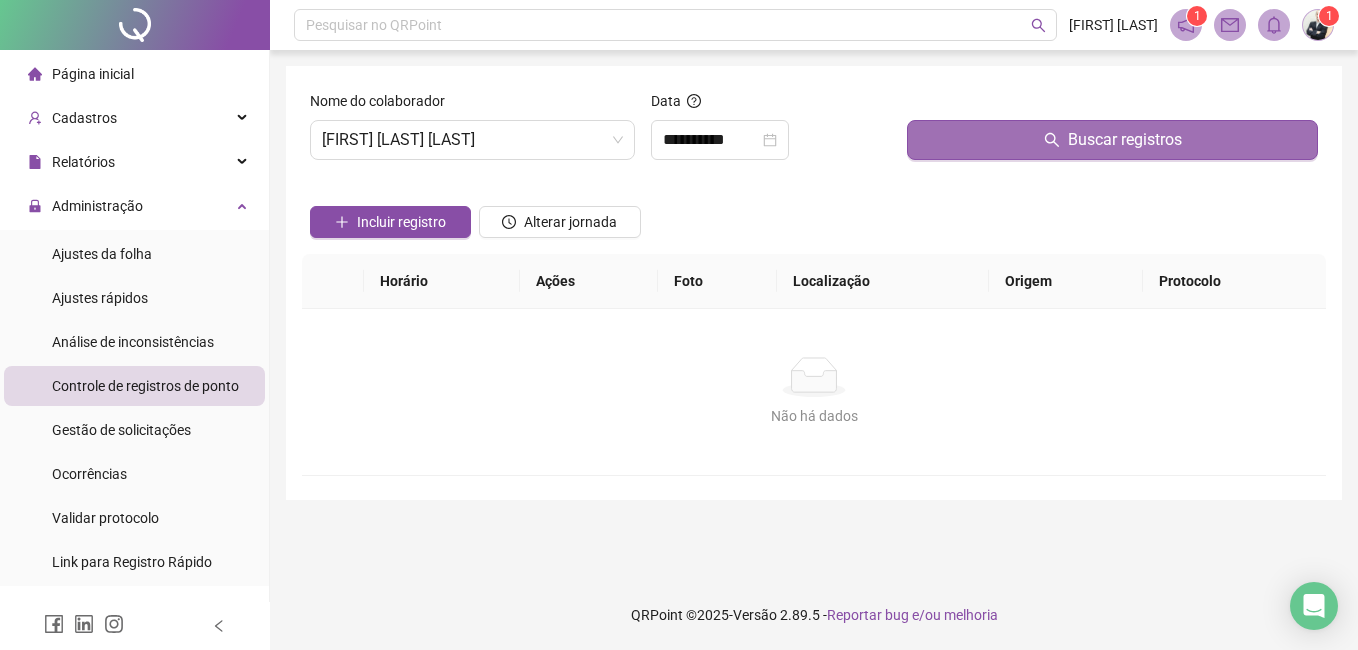 click on "Buscar registros" at bounding box center [1112, 140] 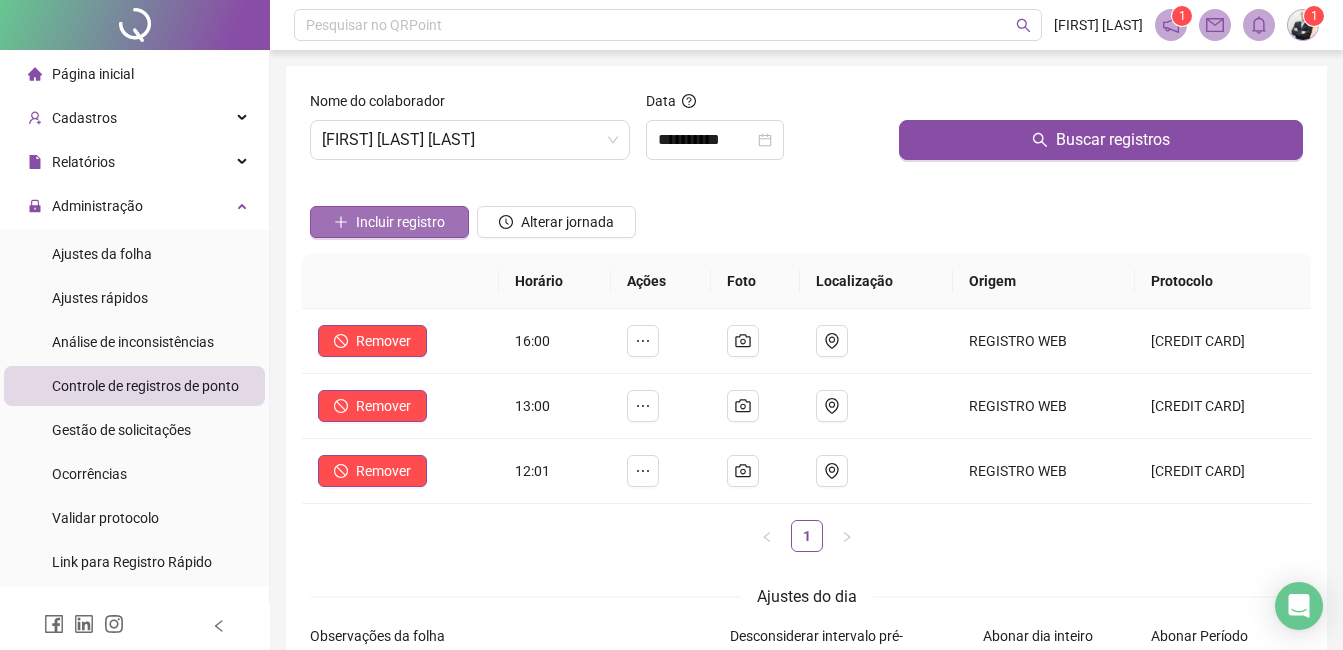 click on "Incluir registro" at bounding box center (400, 222) 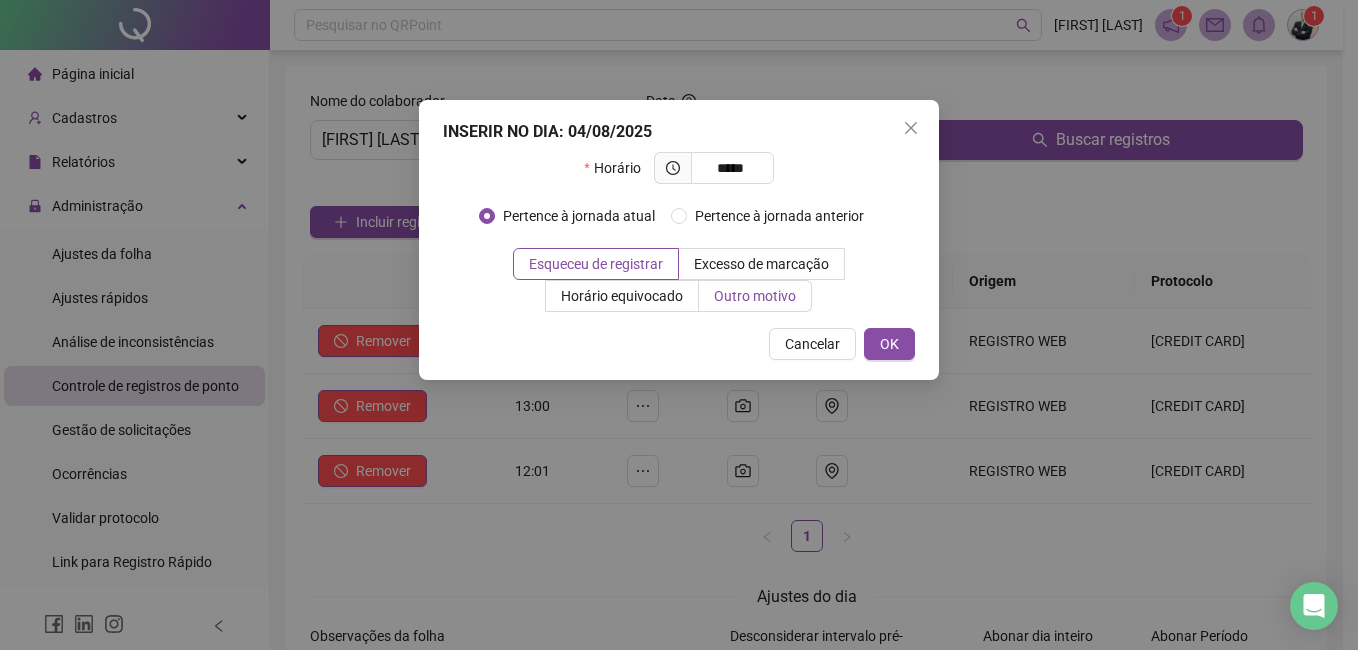 type on "*****" 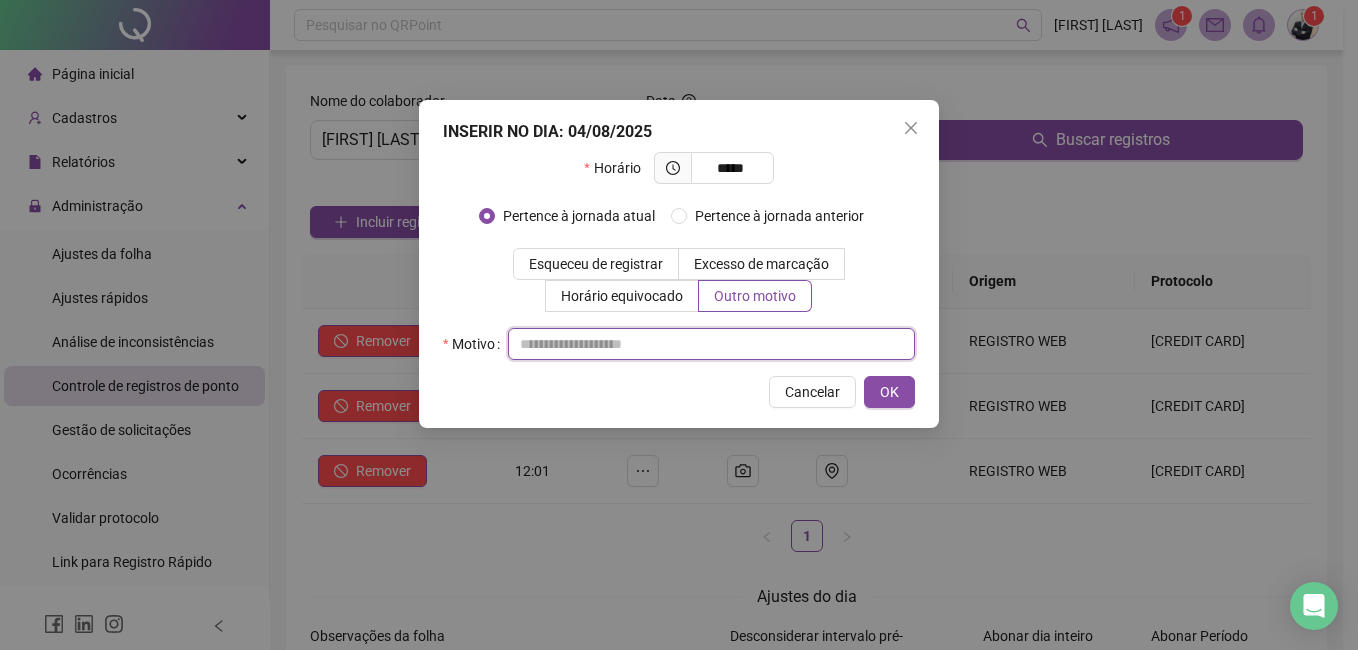 click at bounding box center [711, 344] 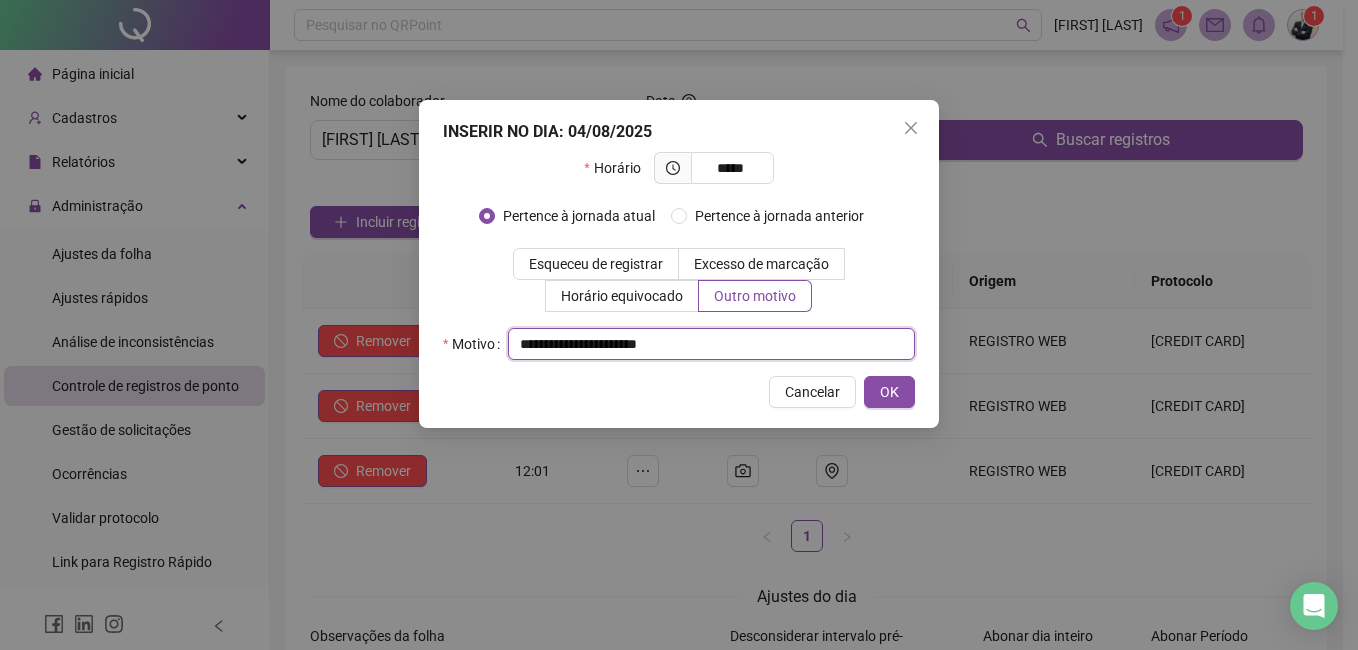 drag, startPoint x: 649, startPoint y: 343, endPoint x: 642, endPoint y: 393, distance: 50.48762 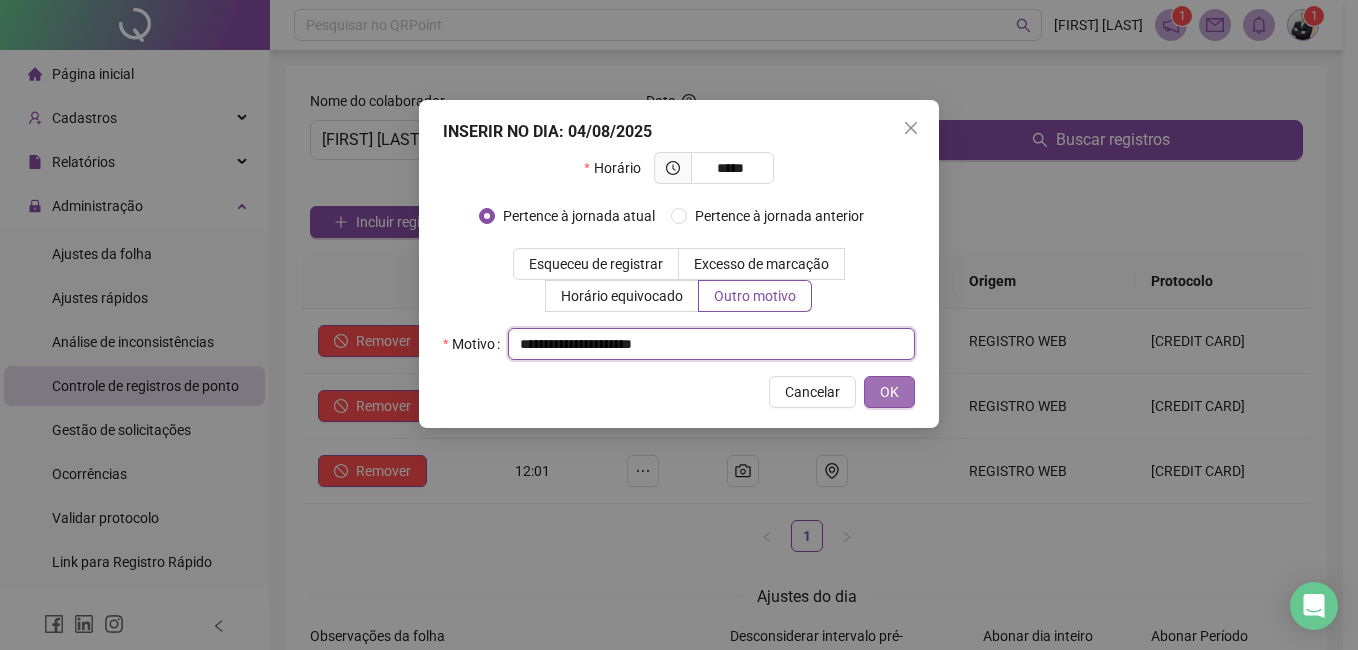 type on "**********" 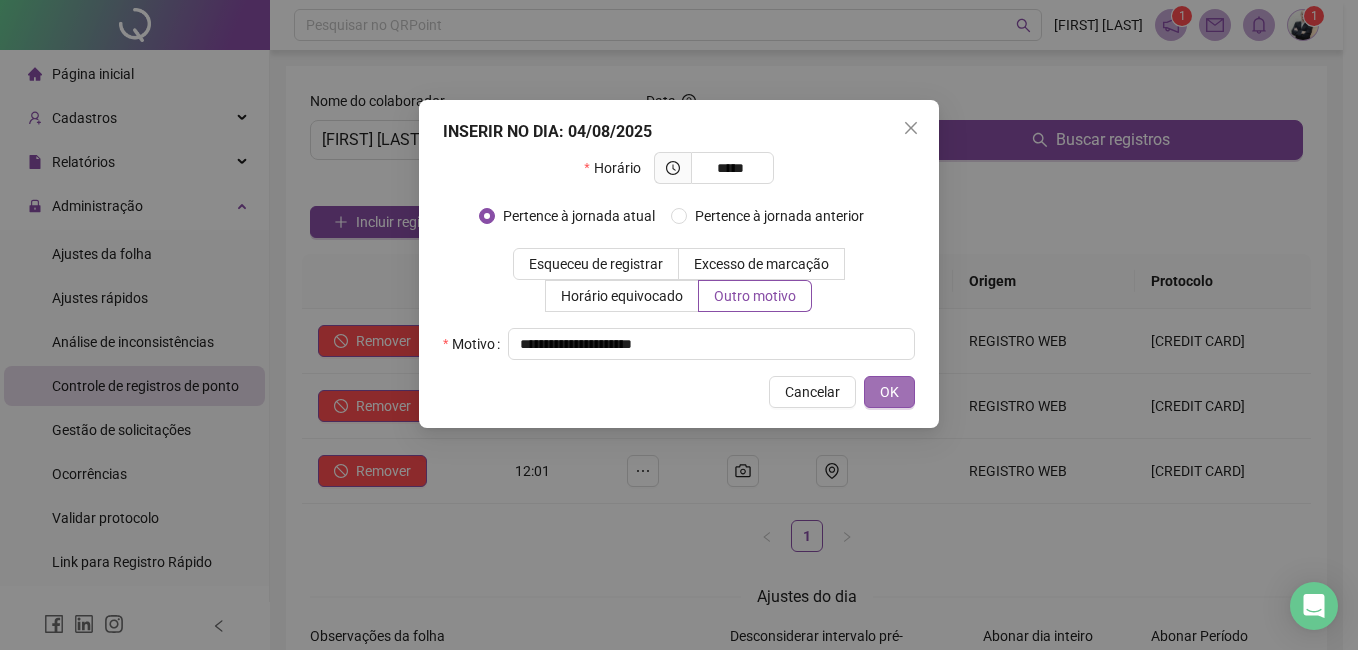 click on "OK" at bounding box center (889, 392) 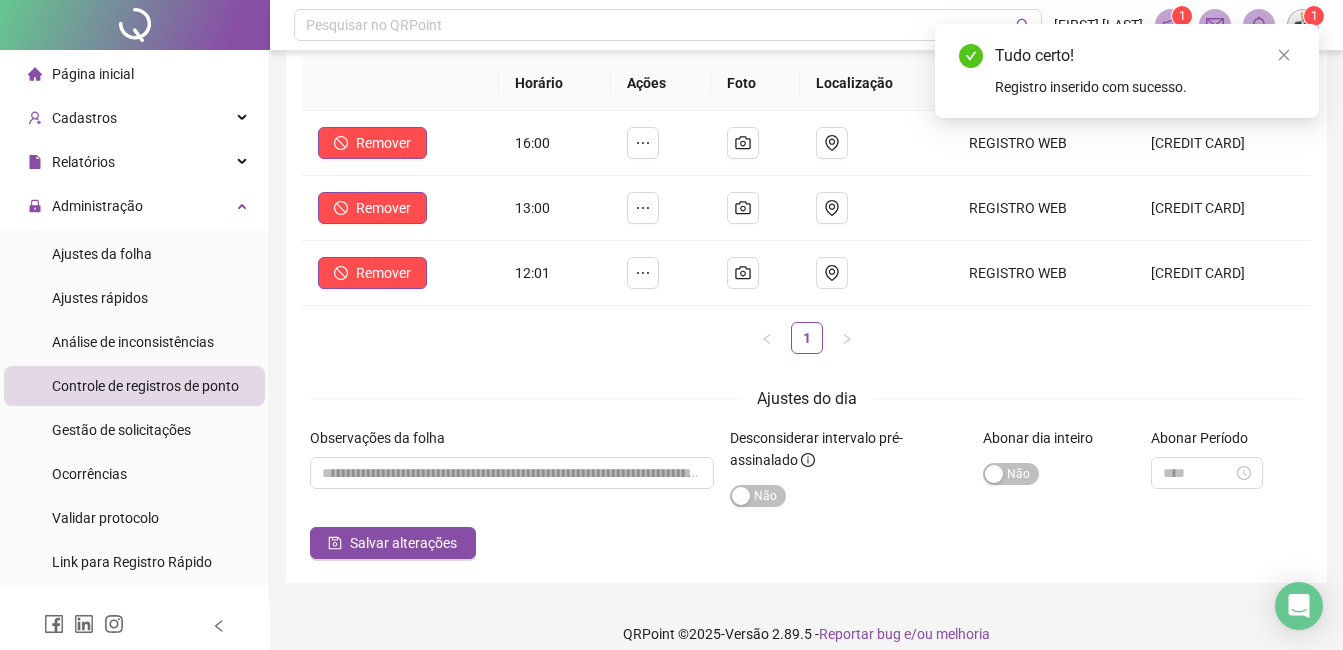 scroll, scrollTop: 200, scrollLeft: 0, axis: vertical 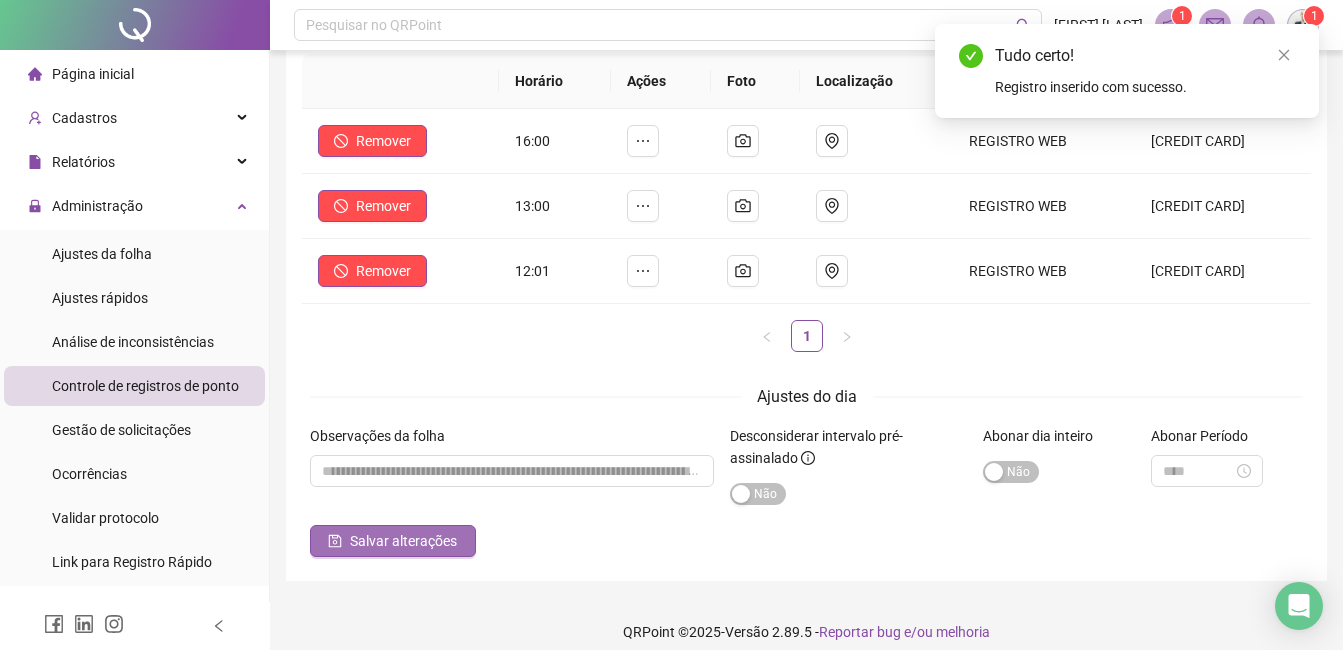 click on "Salvar alterações" at bounding box center (403, 541) 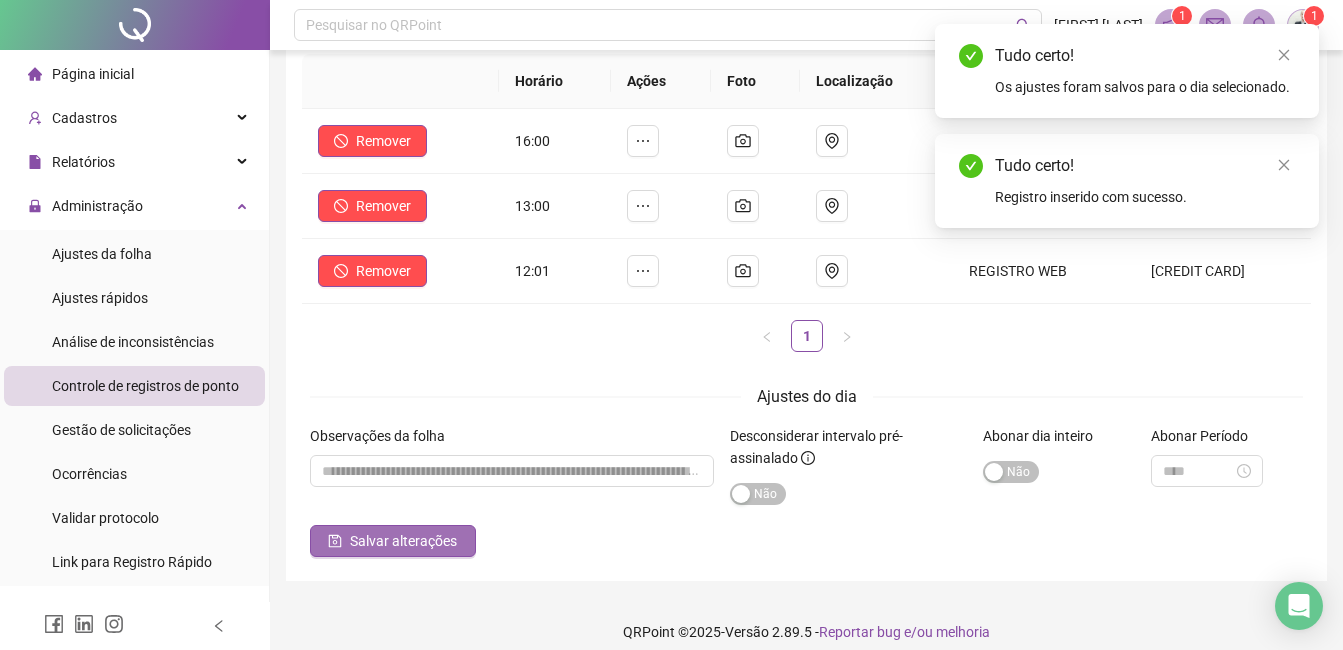 click on "Salvar alterações" at bounding box center [403, 541] 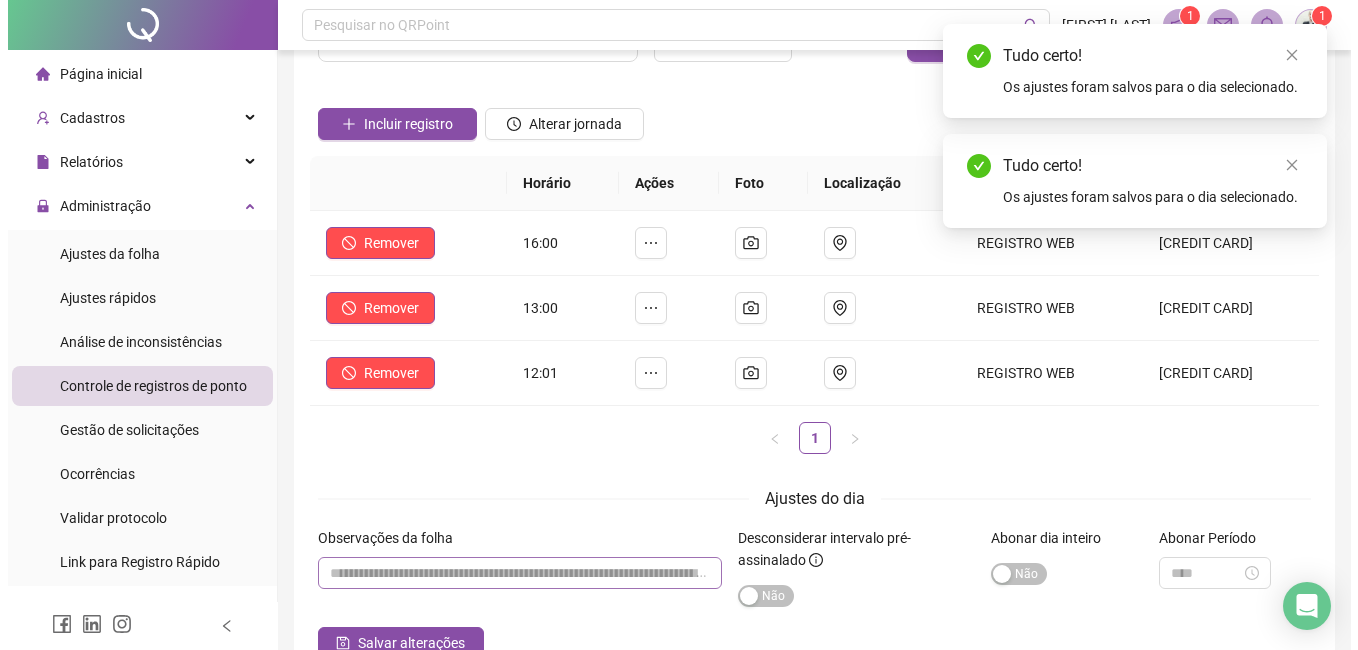 scroll, scrollTop: 0, scrollLeft: 0, axis: both 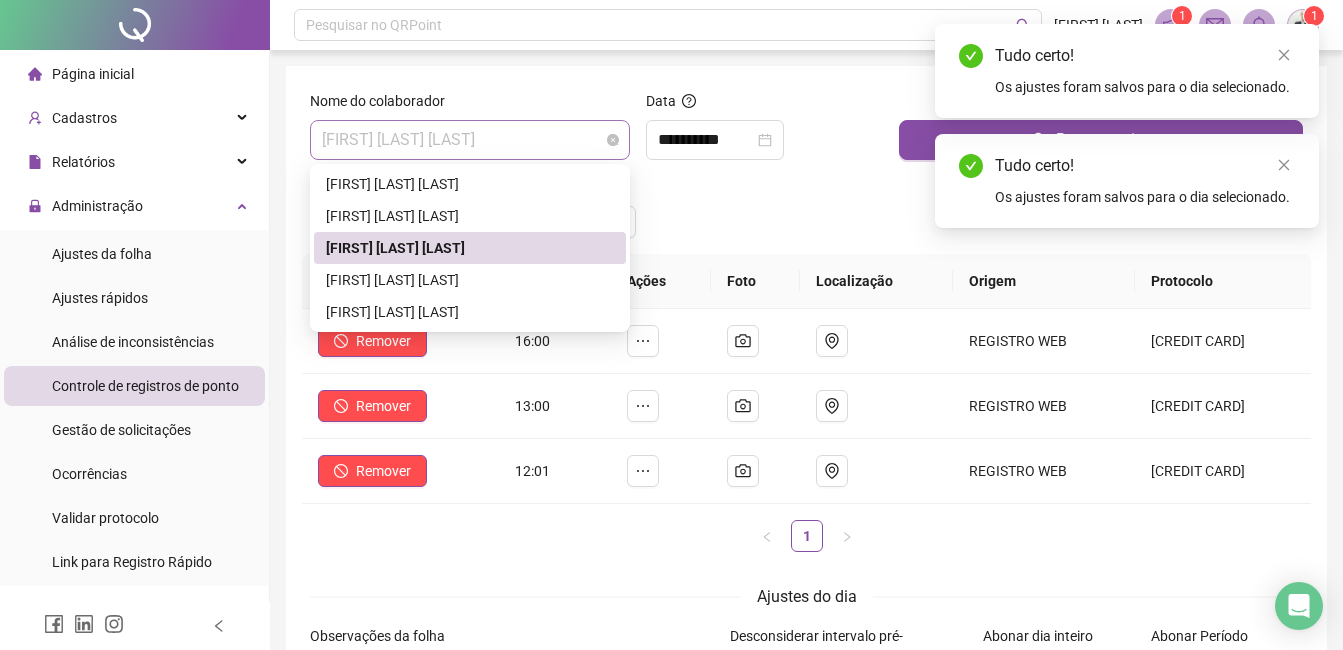click on "[FIRST] [LAST] [LAST]" at bounding box center (470, 140) 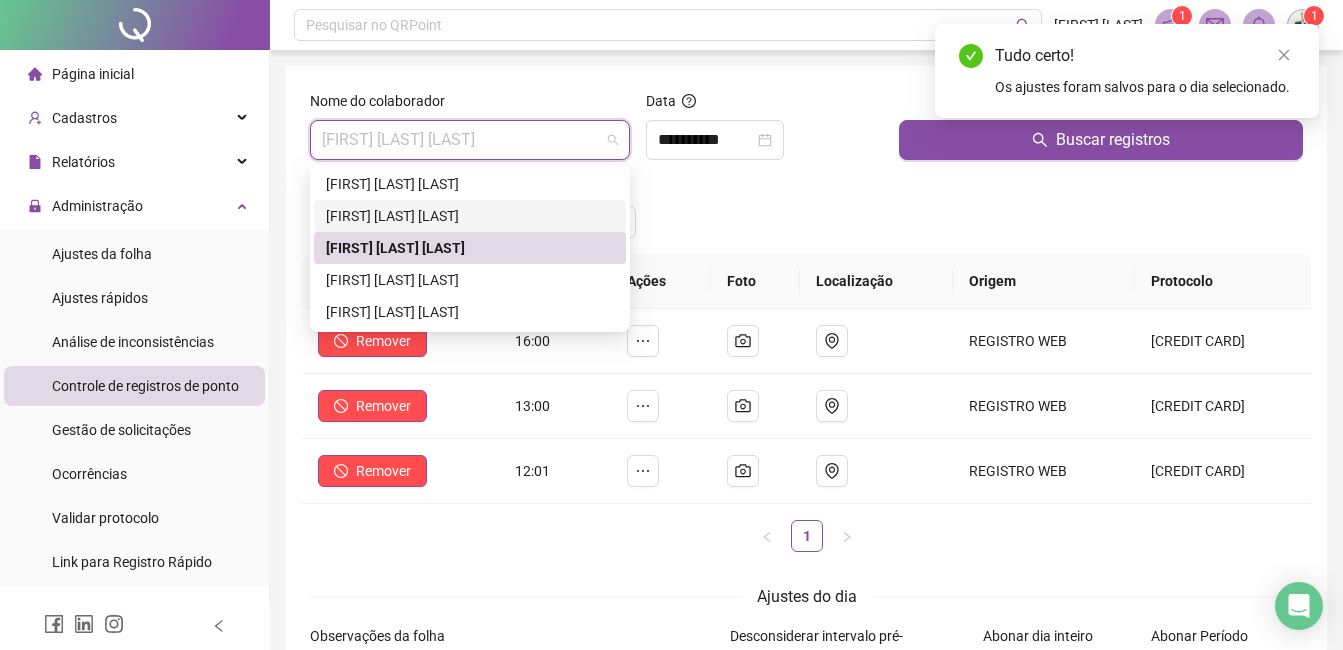 click on "[FIRST] [LAST] [LAST]" at bounding box center (470, 216) 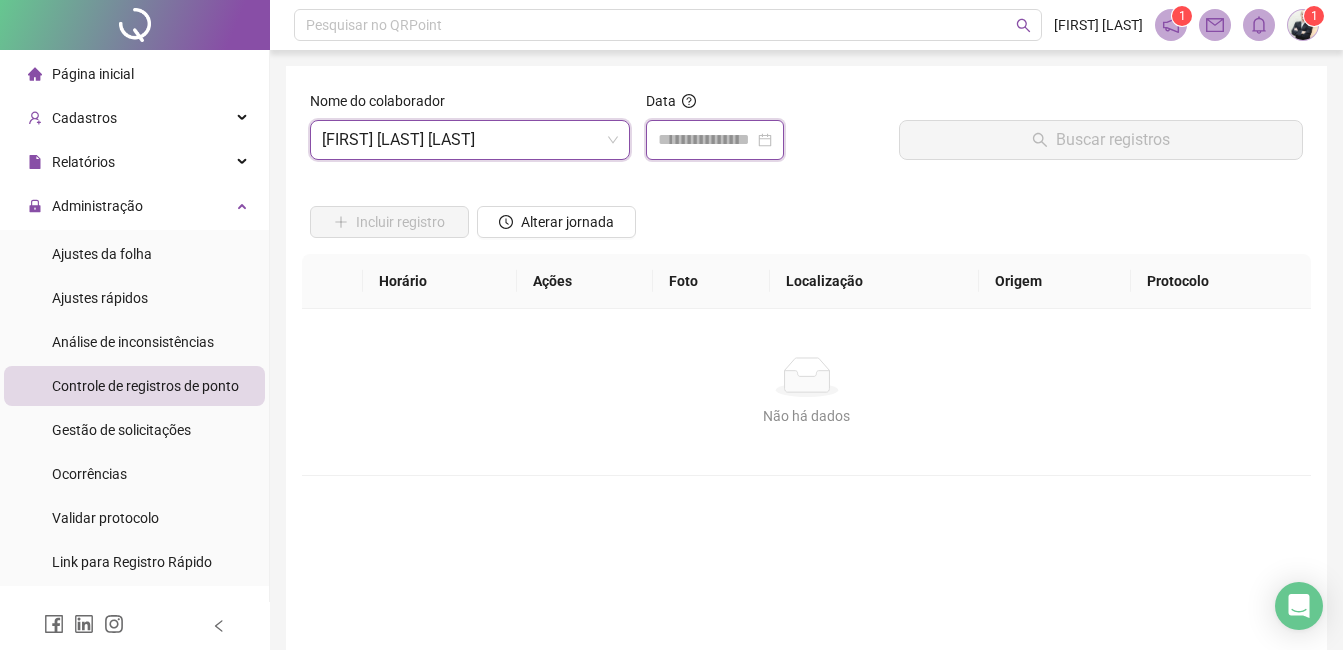 click at bounding box center (706, 140) 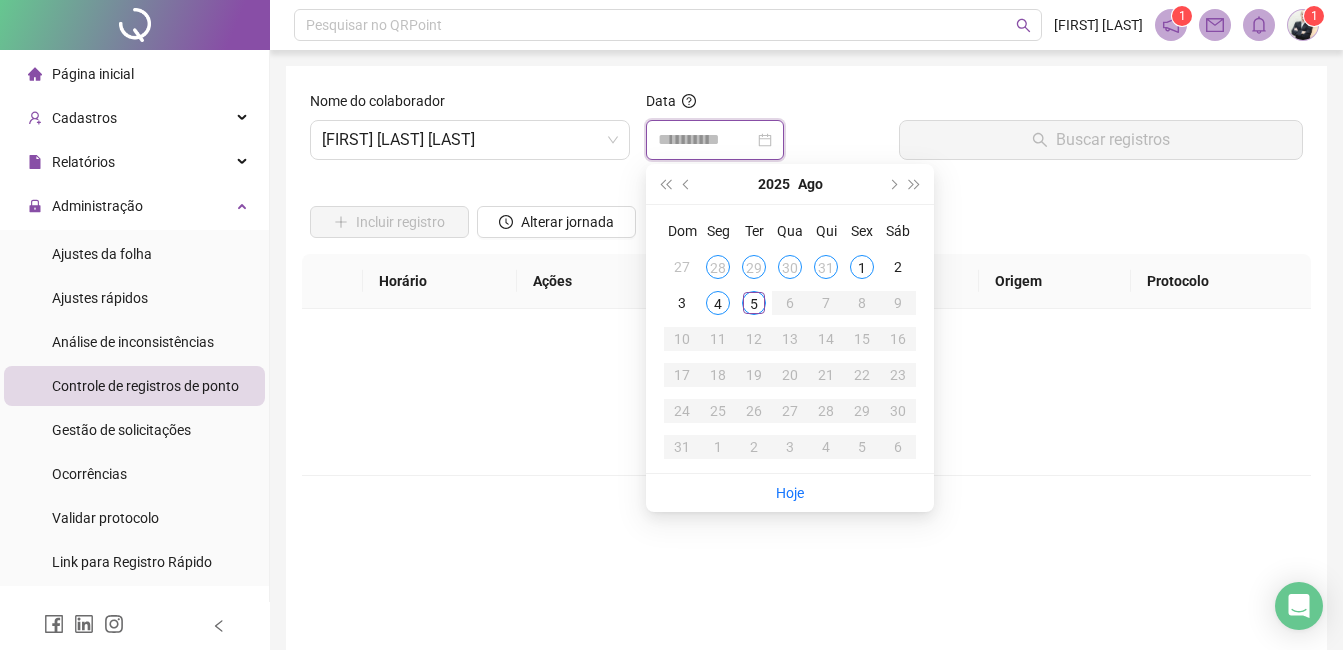 type on "**********" 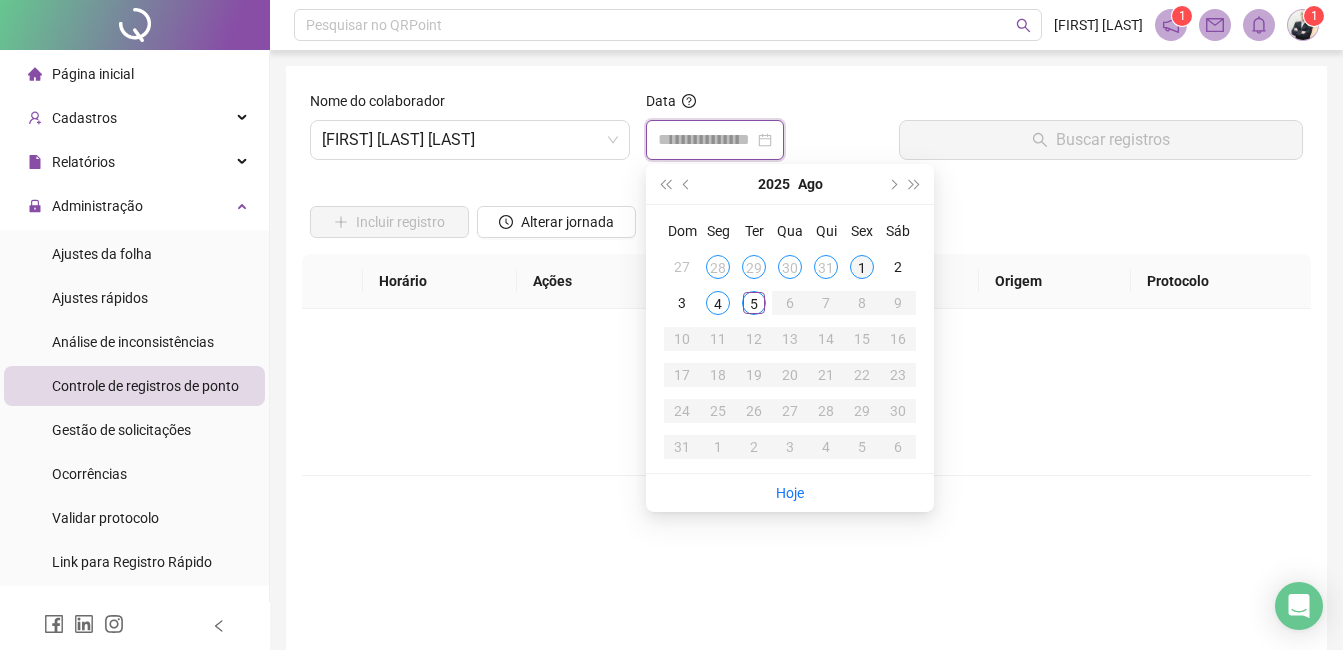 type on "**********" 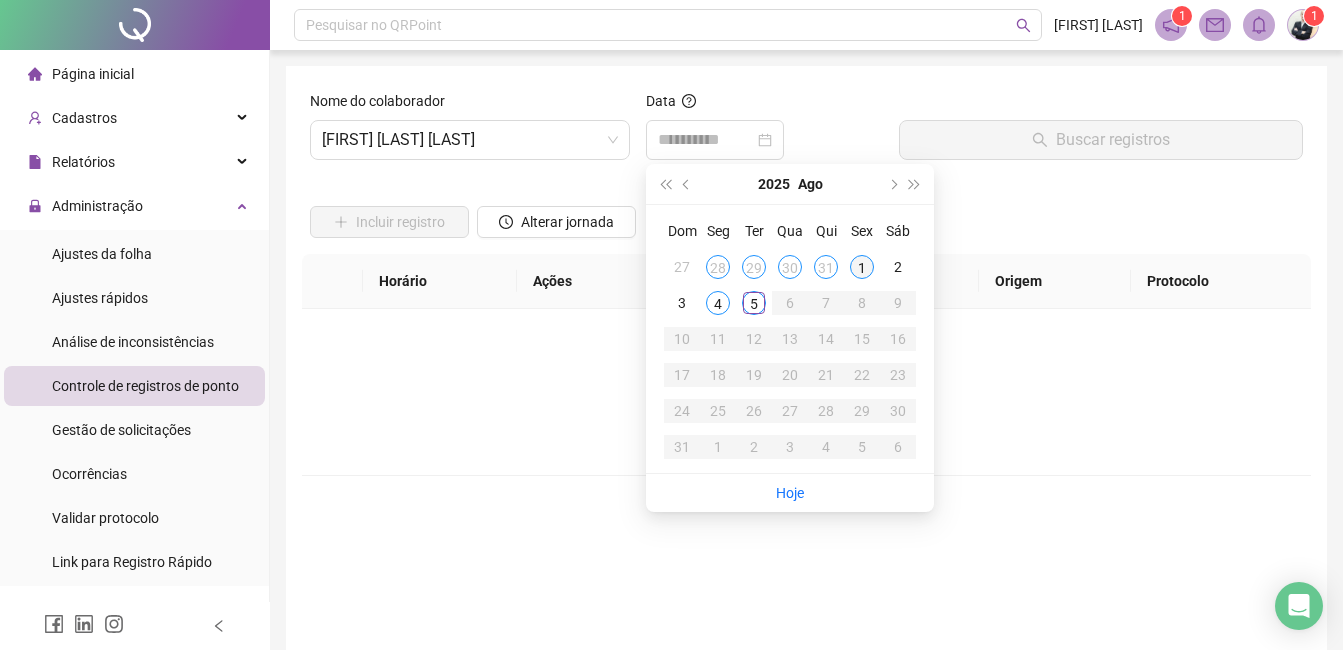 click on "1" at bounding box center (862, 267) 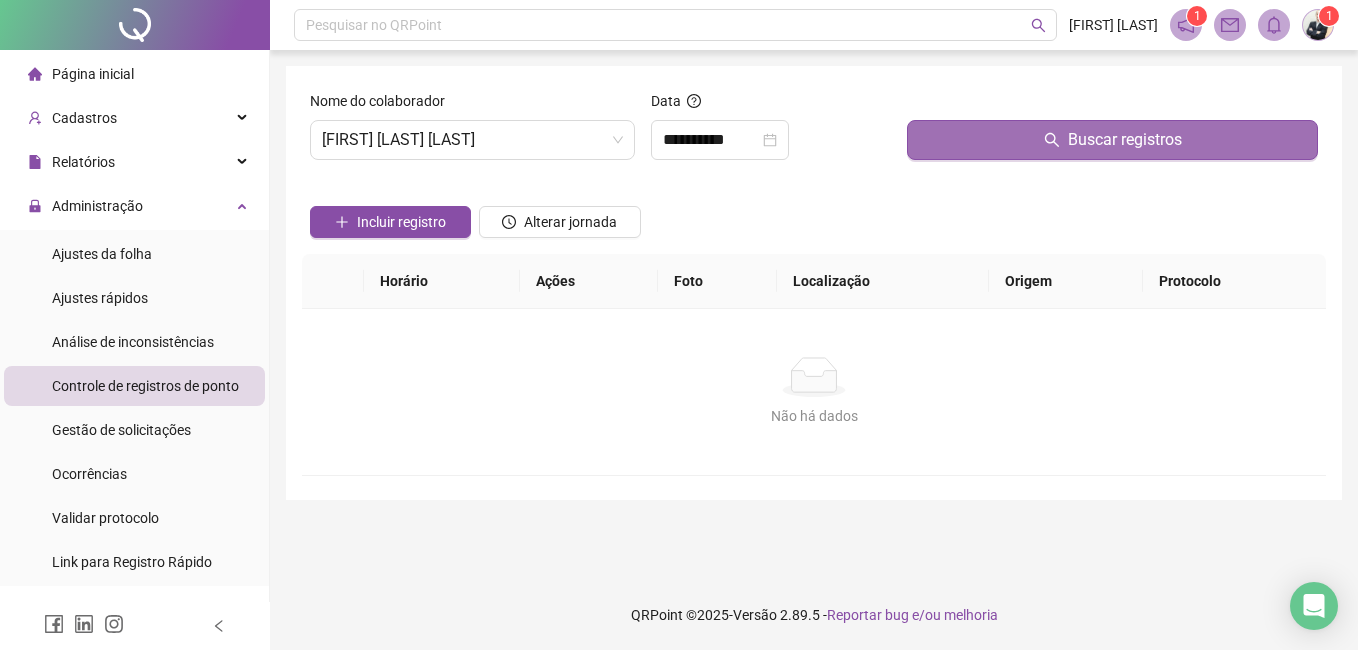 click on "Buscar registros" at bounding box center (1112, 140) 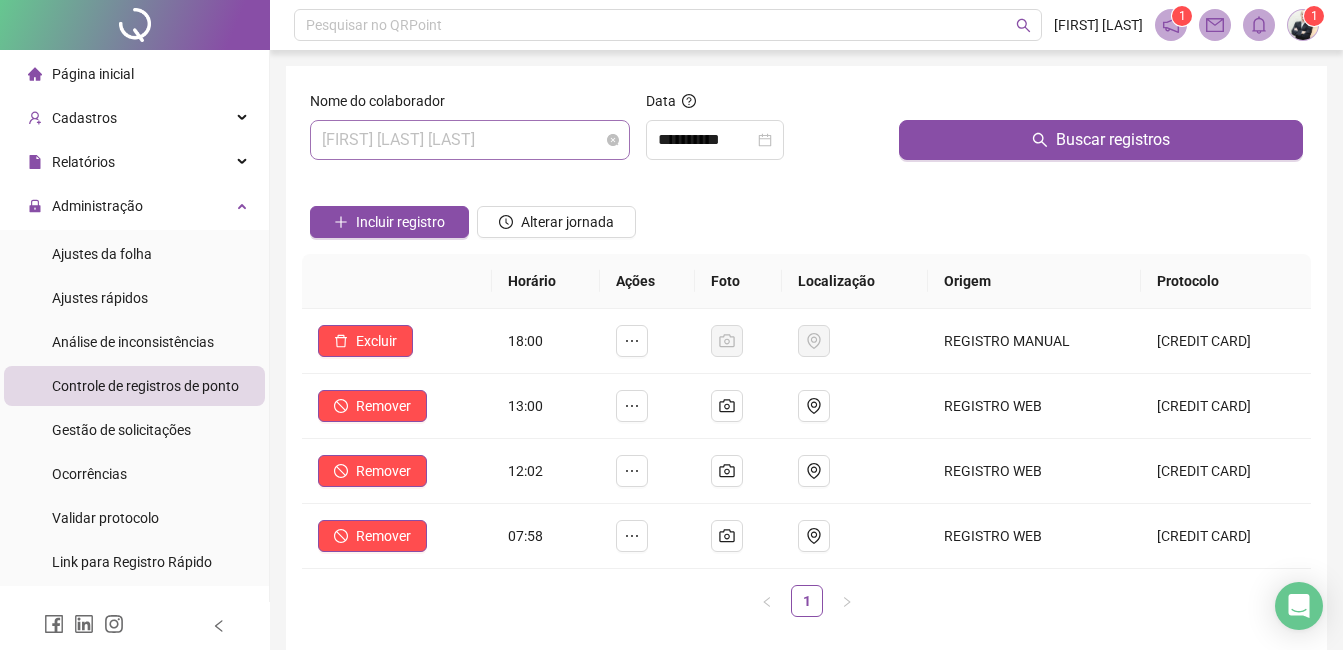 click on "[FIRST] [LAST] [LAST]" at bounding box center (470, 140) 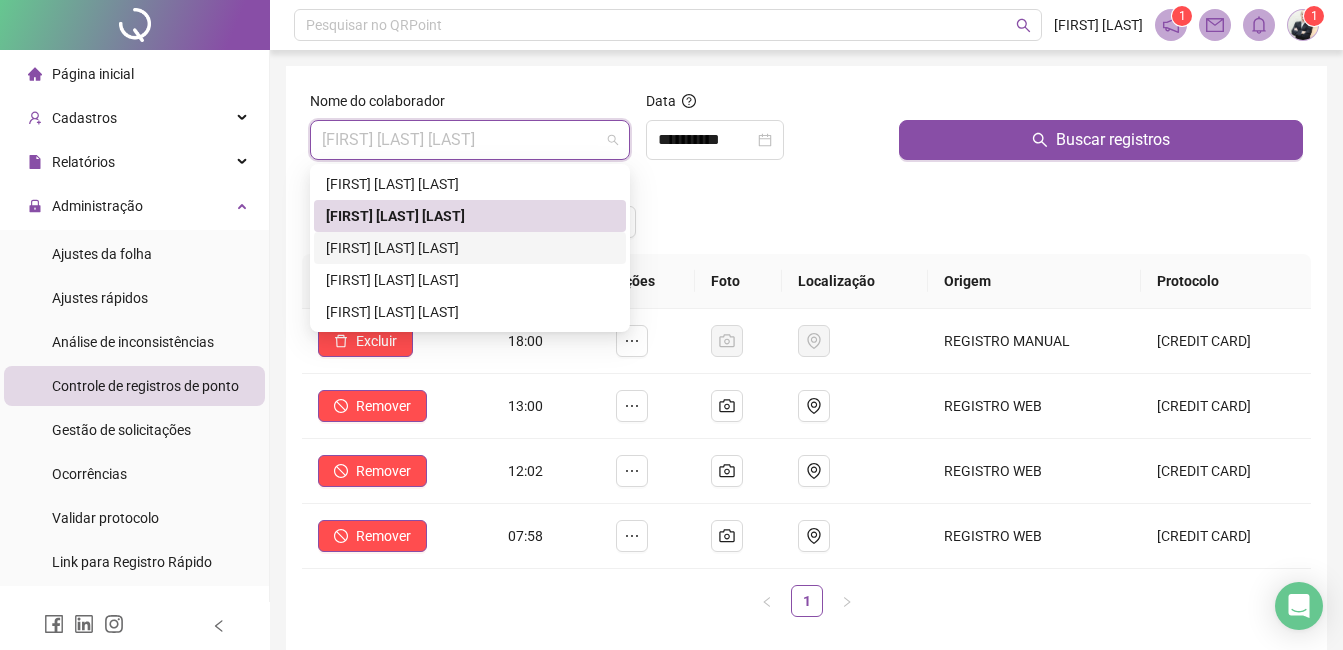 click on "[FIRST] [LAST] [LAST]" at bounding box center [470, 248] 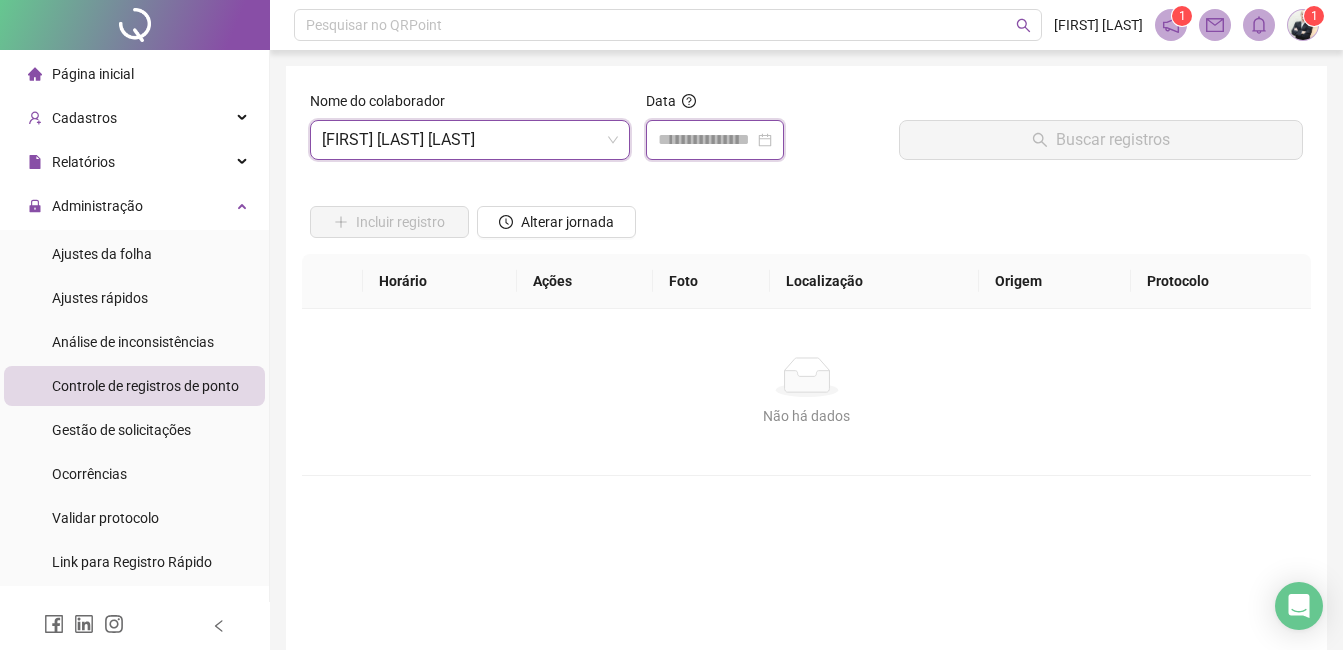 click at bounding box center [706, 140] 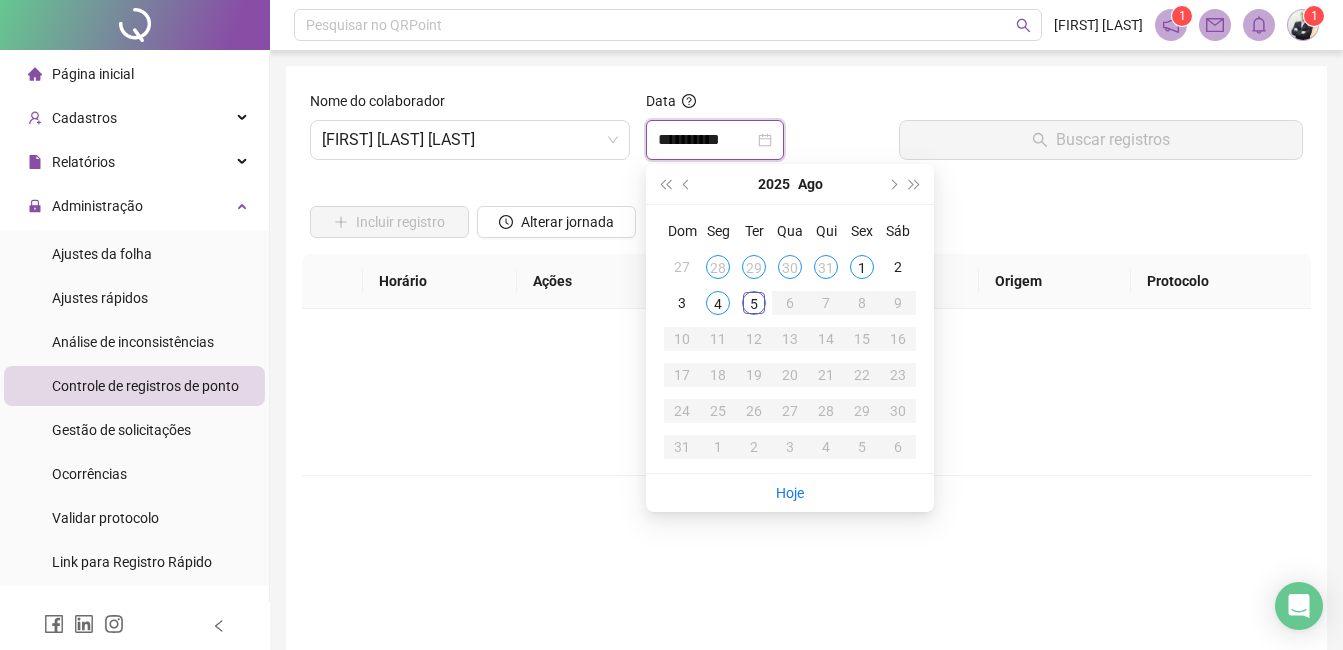 type on "**********" 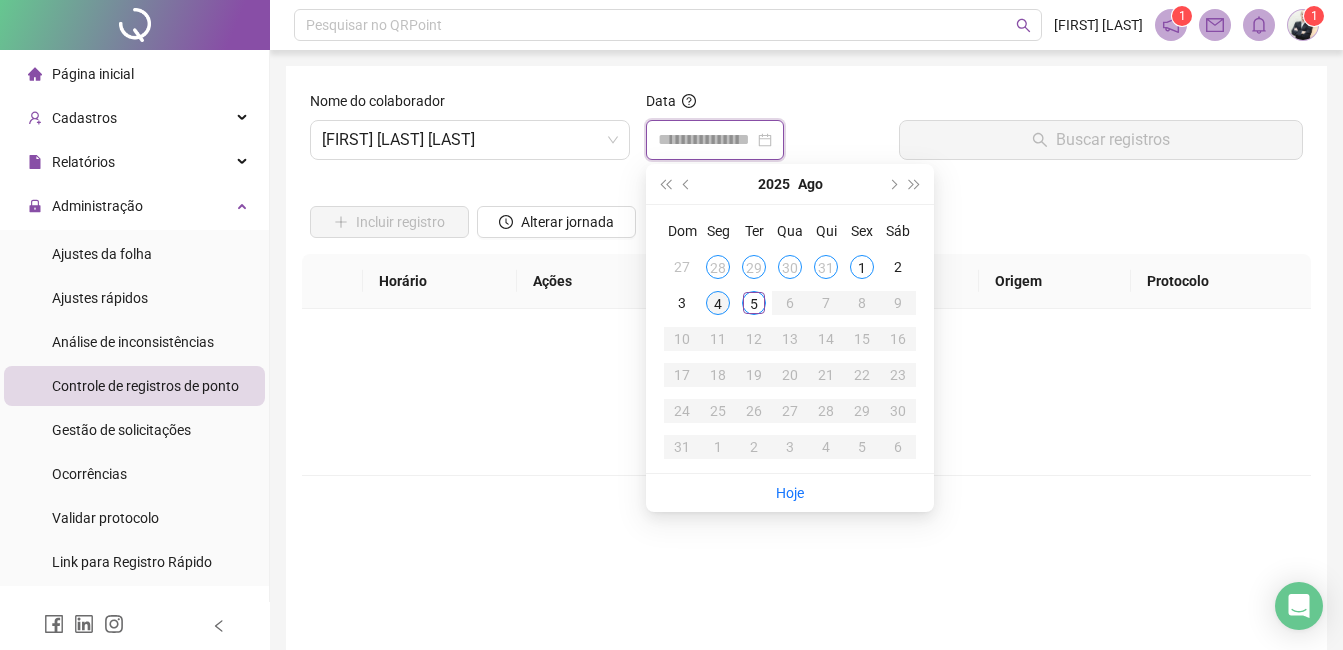 type on "**********" 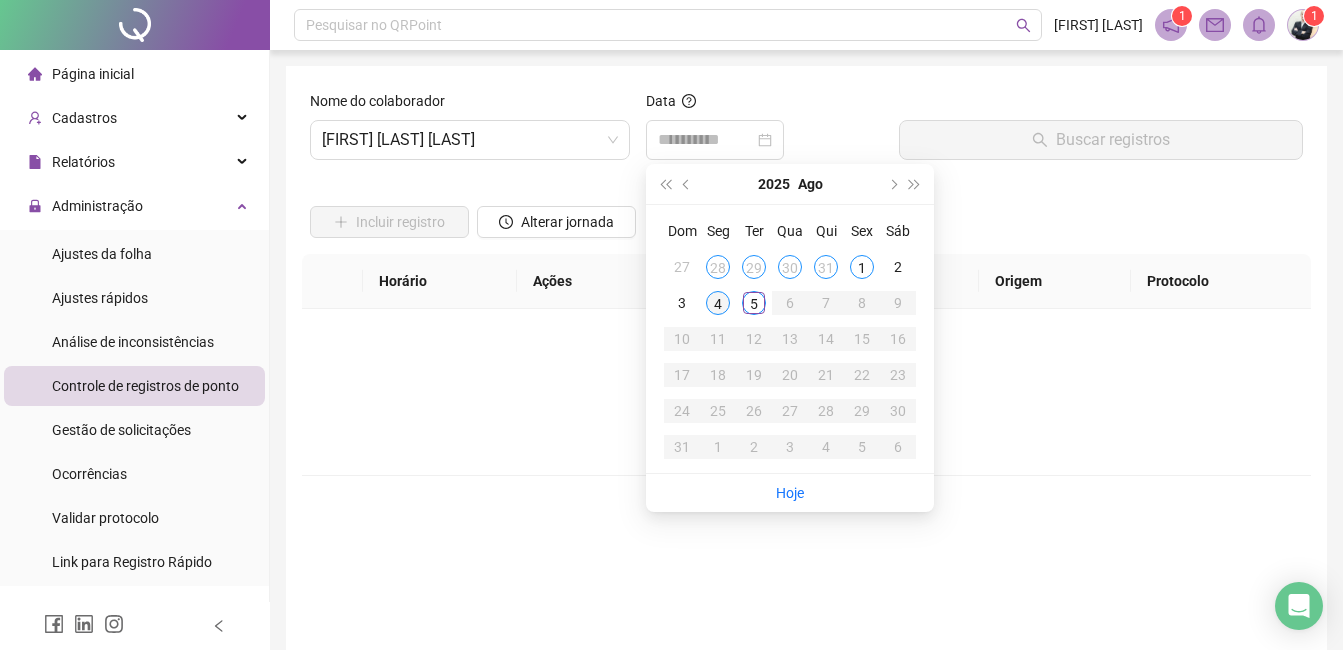 click on "4" at bounding box center (718, 303) 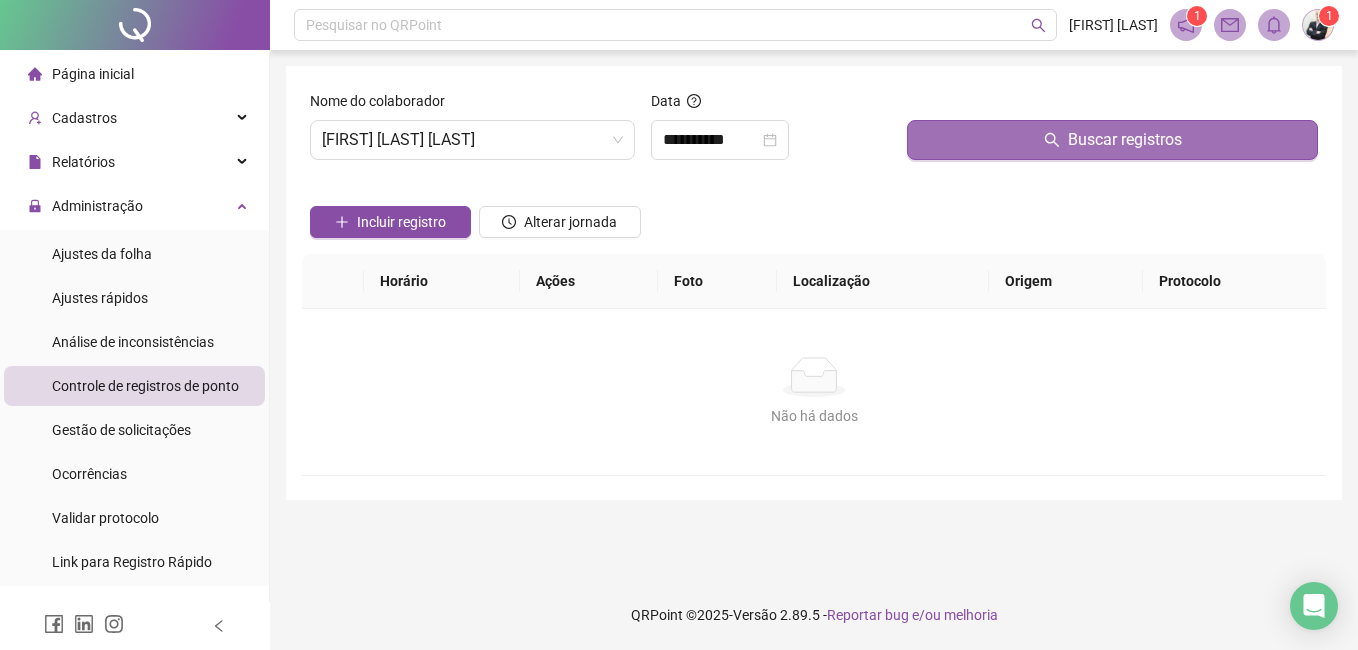 click on "Buscar registros" at bounding box center [1112, 140] 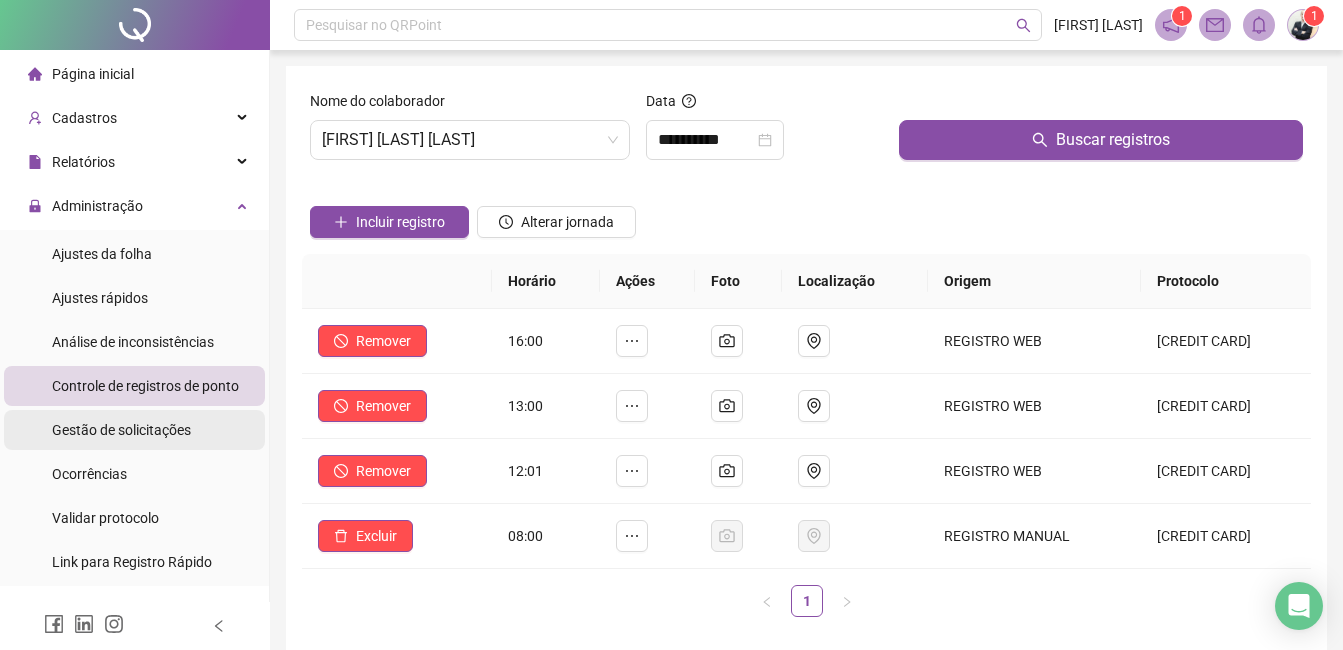 click on "Gestão de solicitações" at bounding box center [121, 430] 